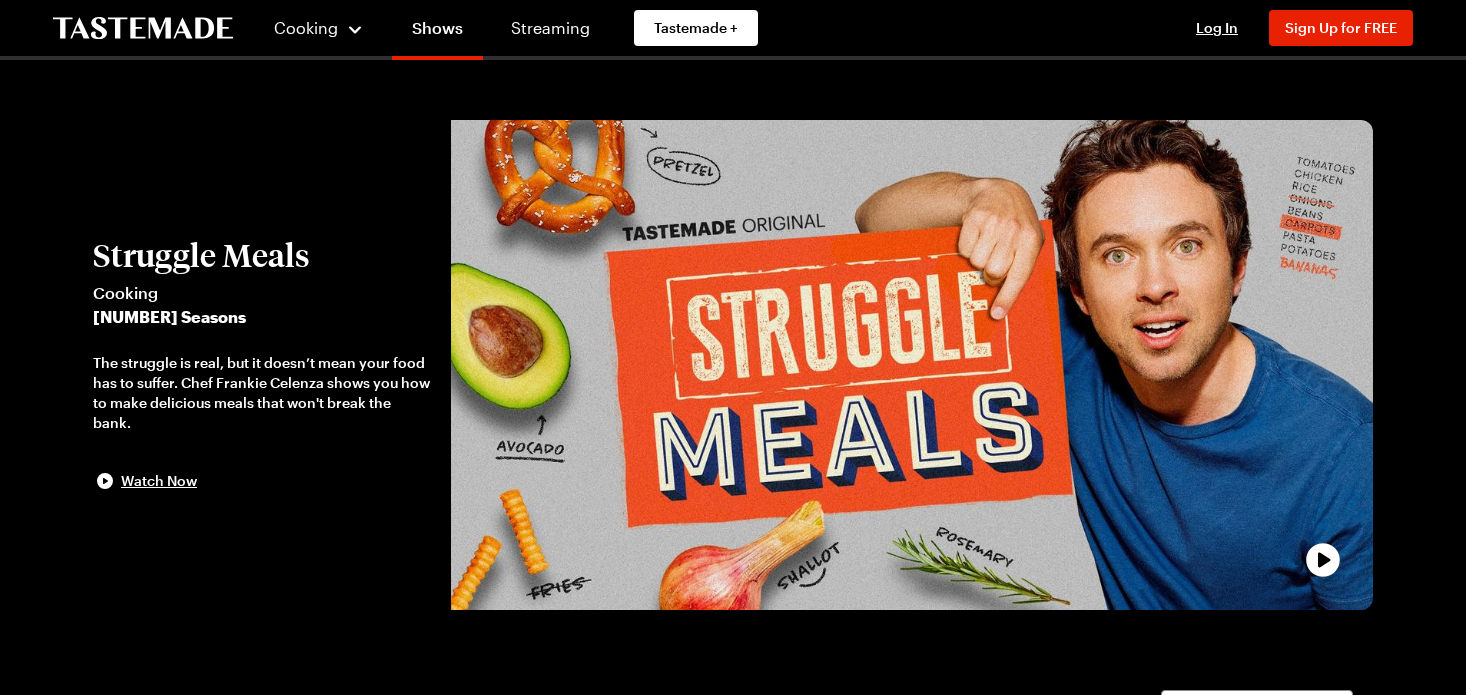 scroll, scrollTop: 0, scrollLeft: 0, axis: both 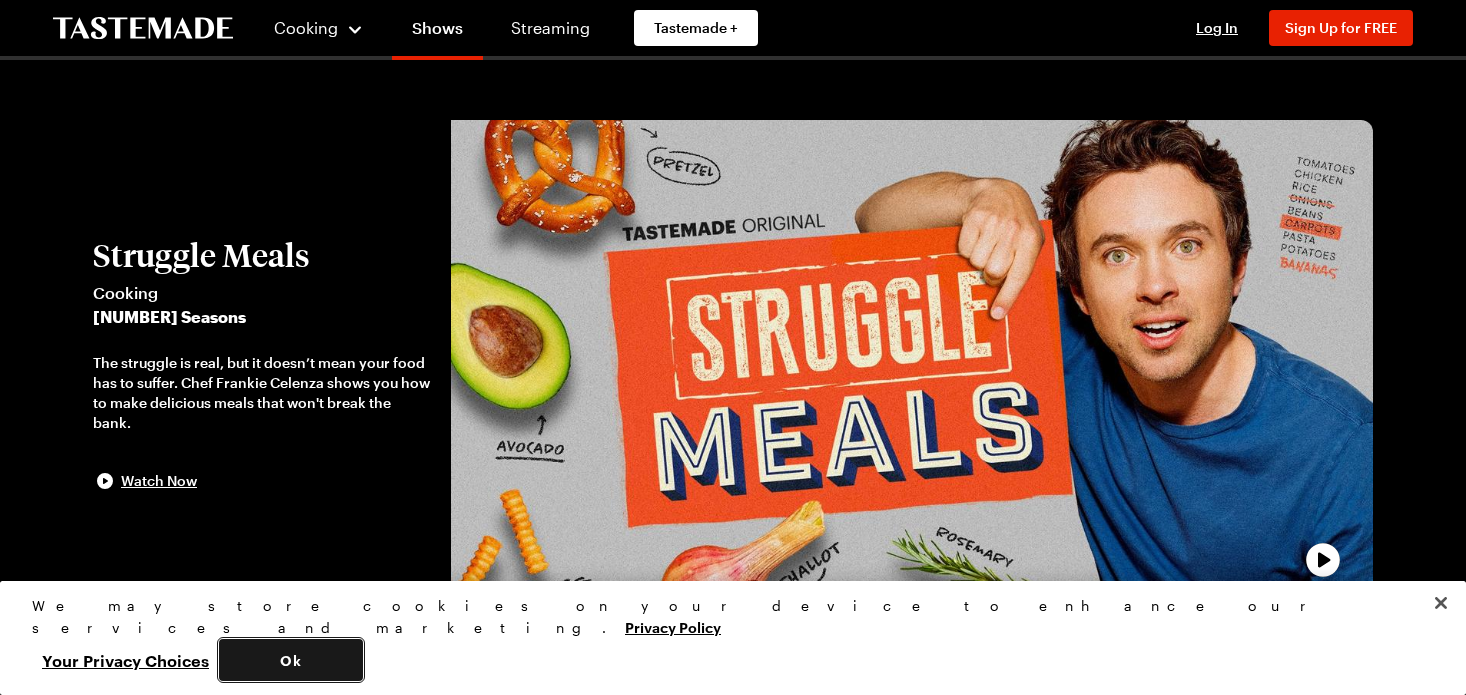 click on "Ok" at bounding box center (291, 660) 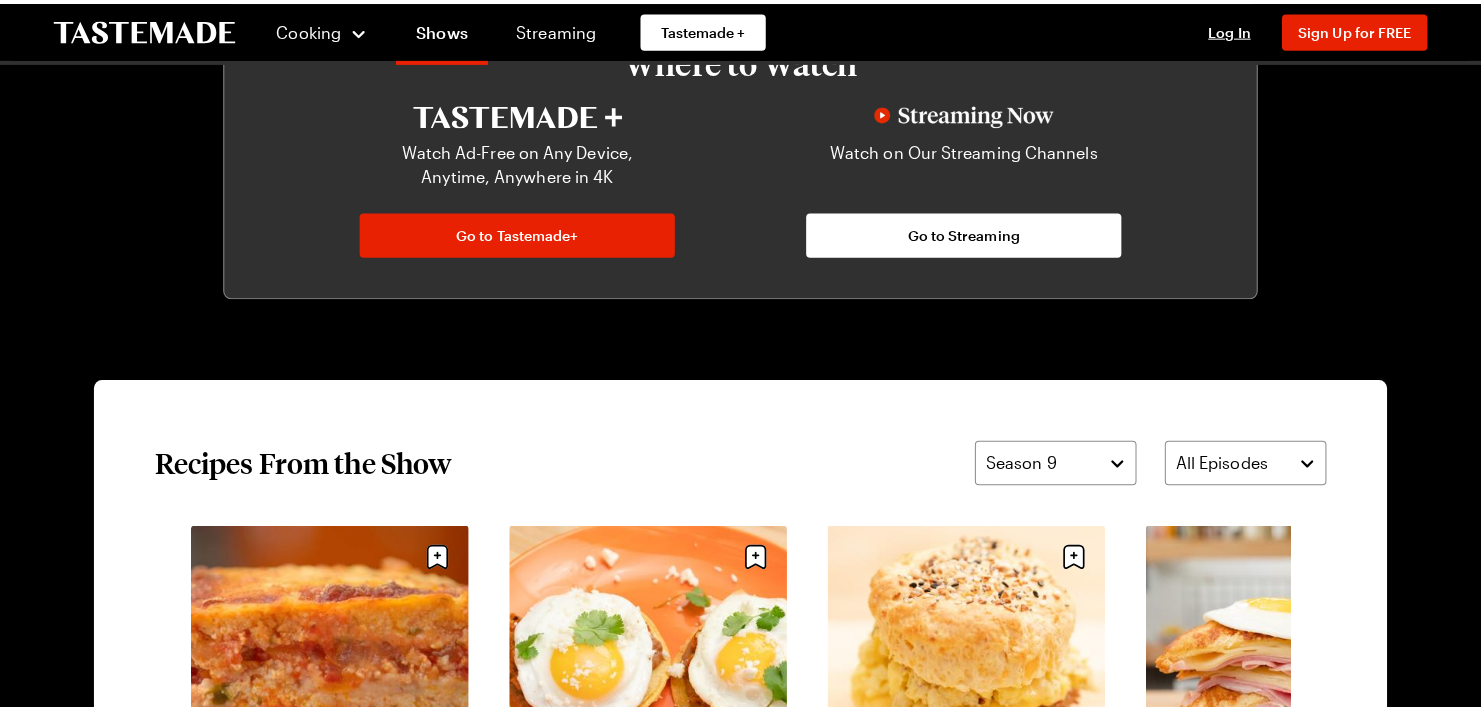 scroll, scrollTop: 1470, scrollLeft: 0, axis: vertical 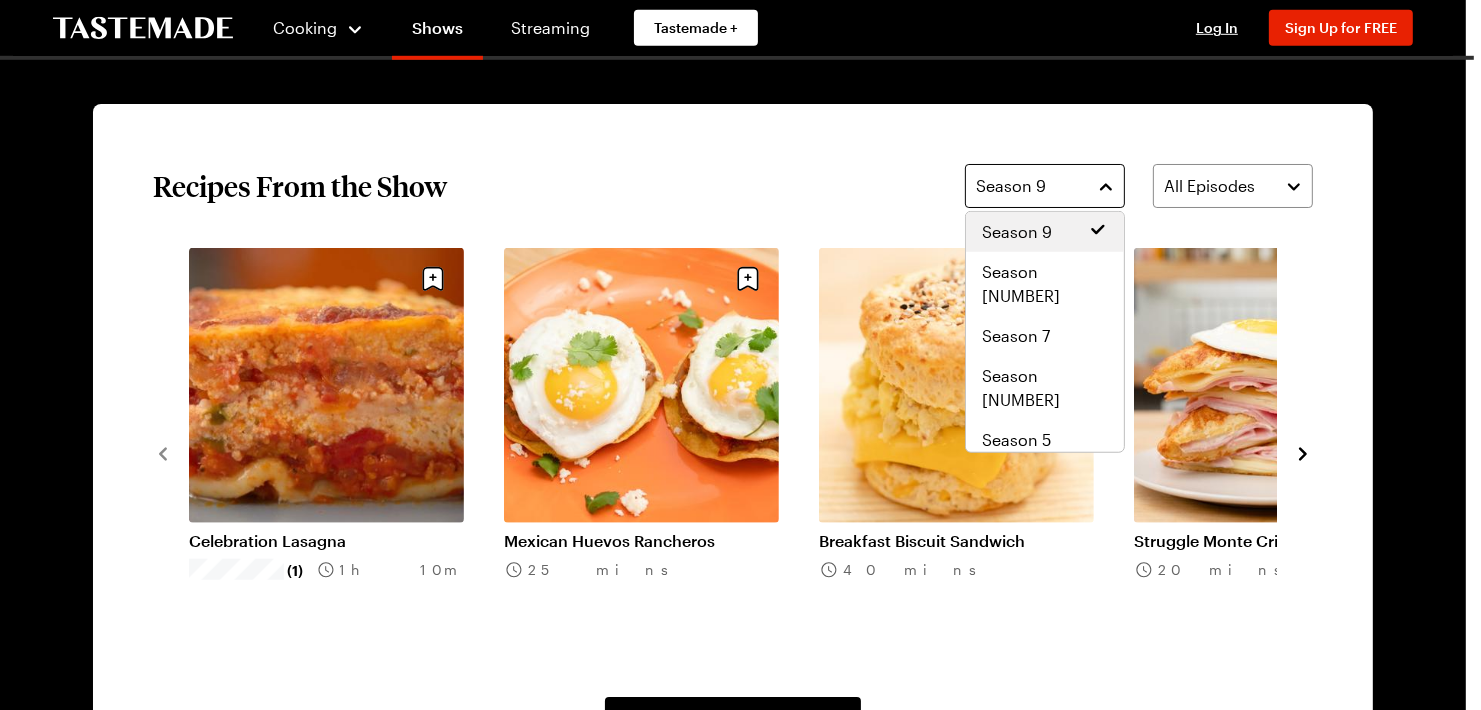 click on "Season 9" at bounding box center (1045, 186) 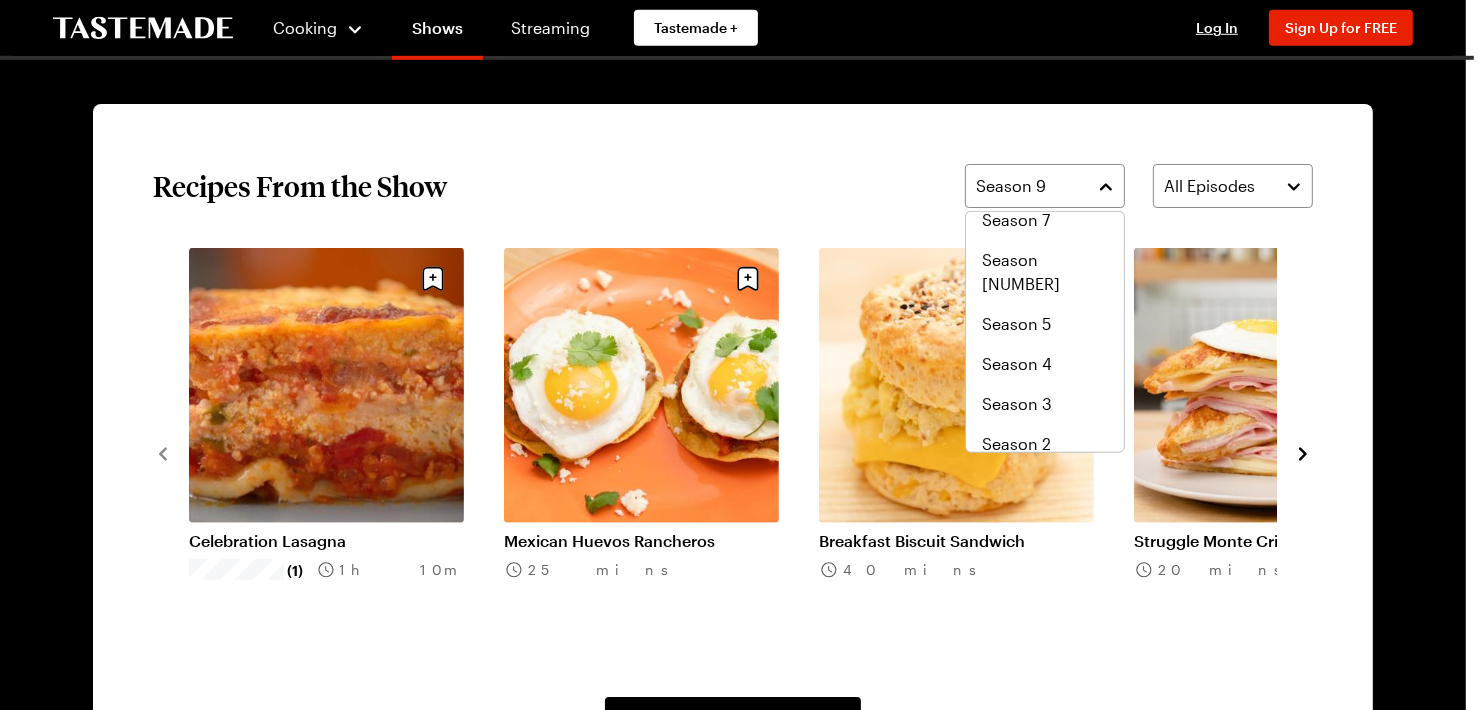 scroll, scrollTop: 120, scrollLeft: 0, axis: vertical 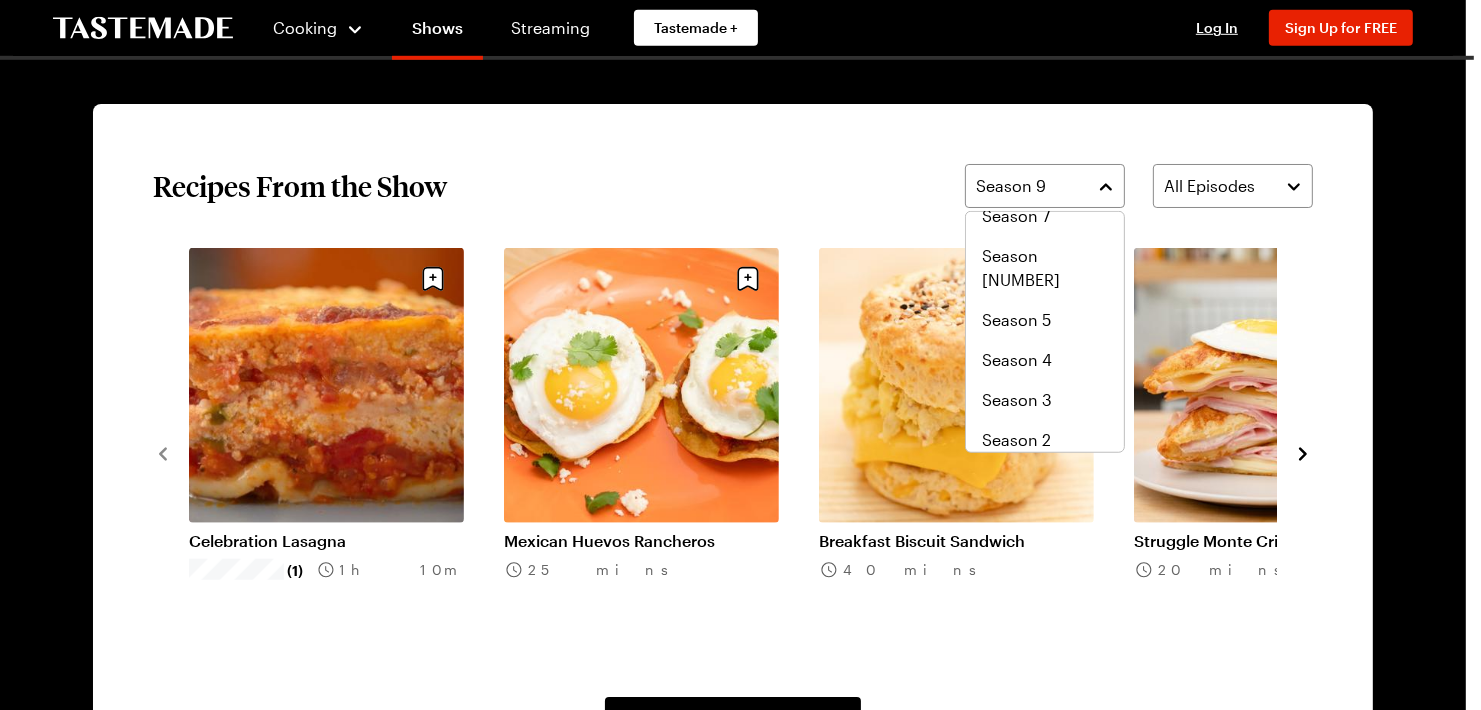 click on "Season 1" at bounding box center (1045, 480) 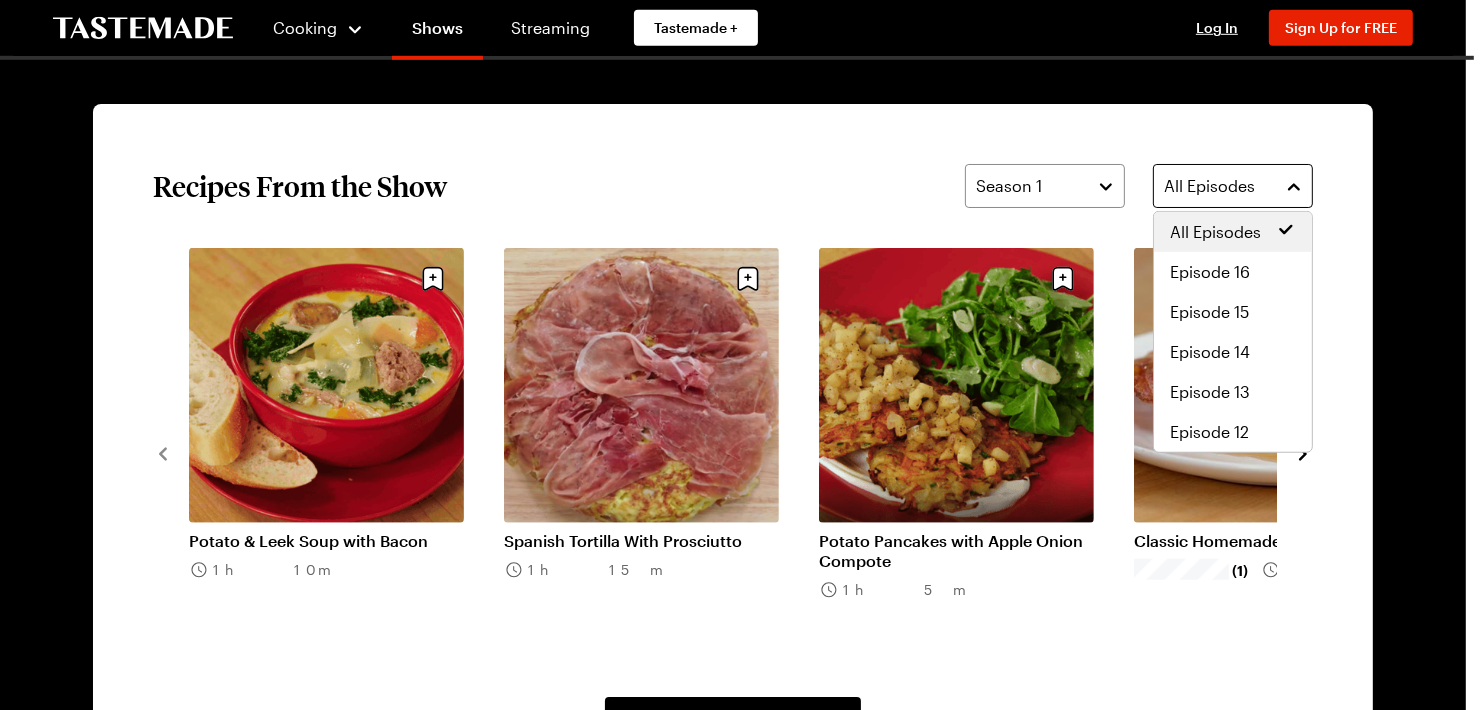 click on "All Episodes" at bounding box center [1209, 186] 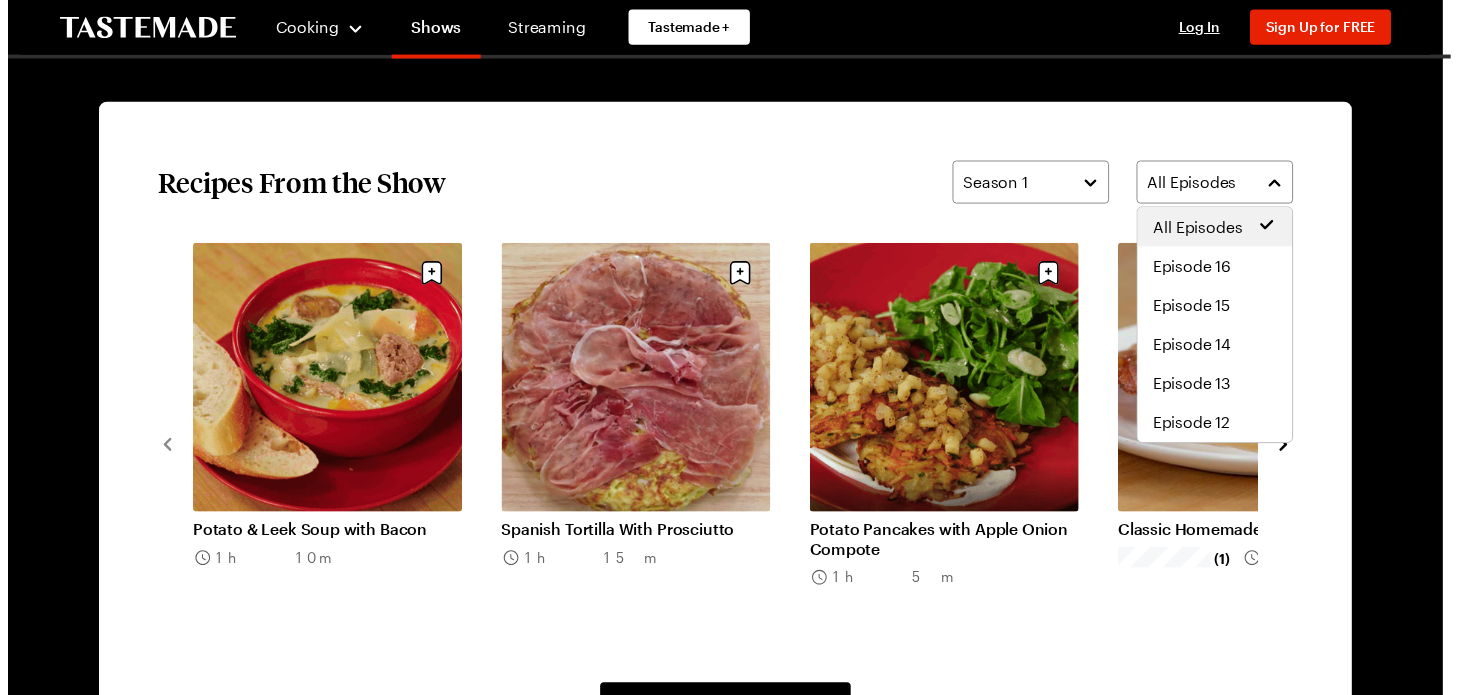 scroll, scrollTop: 47, scrollLeft: 0, axis: vertical 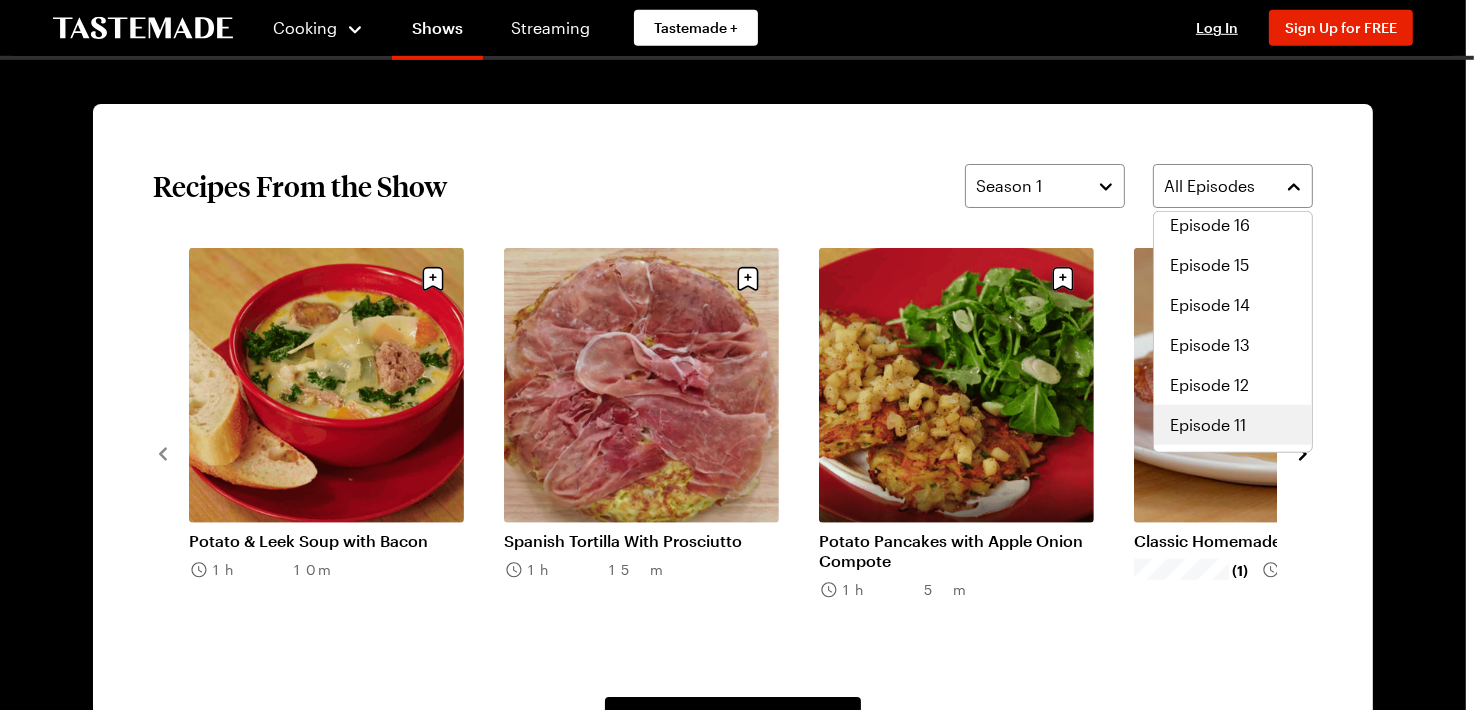 click on "Episode 11" at bounding box center [1208, 425] 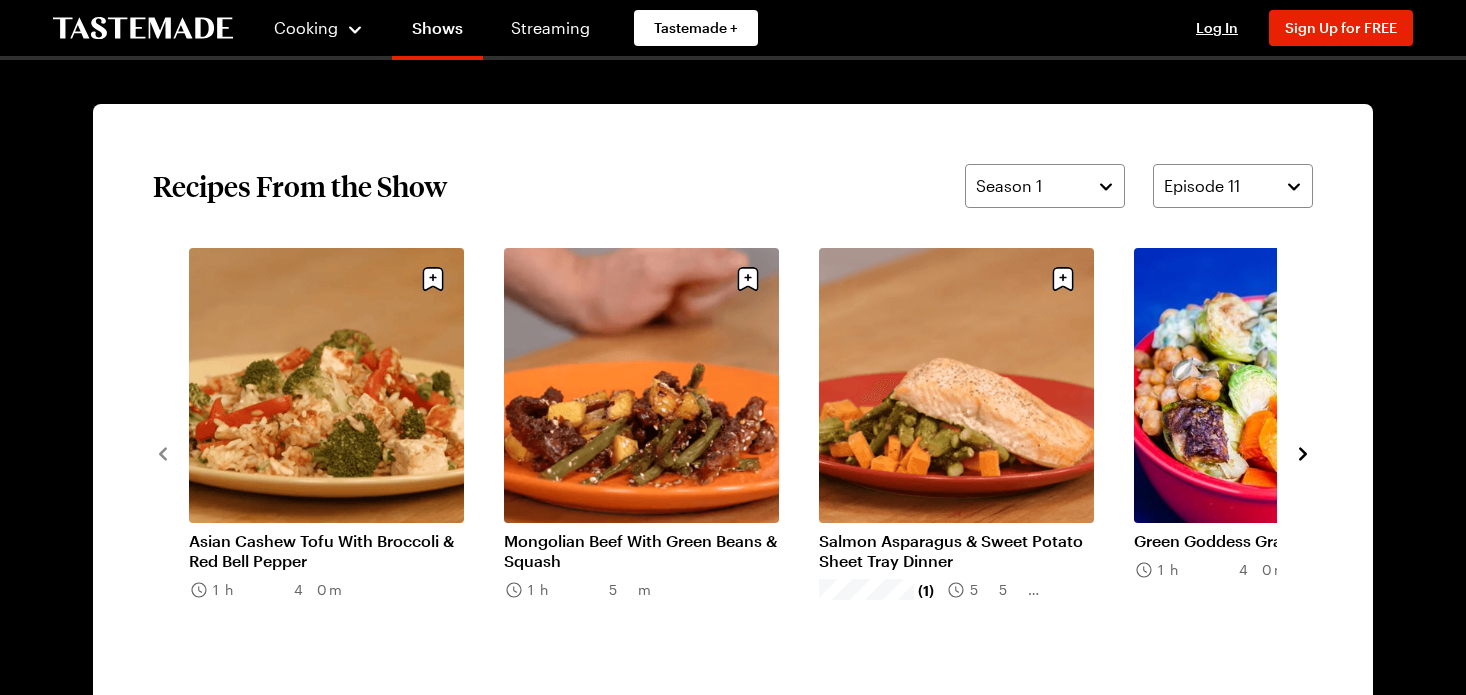 click on "Mongolian Beef With Green Beans & Squash" at bounding box center [641, 551] 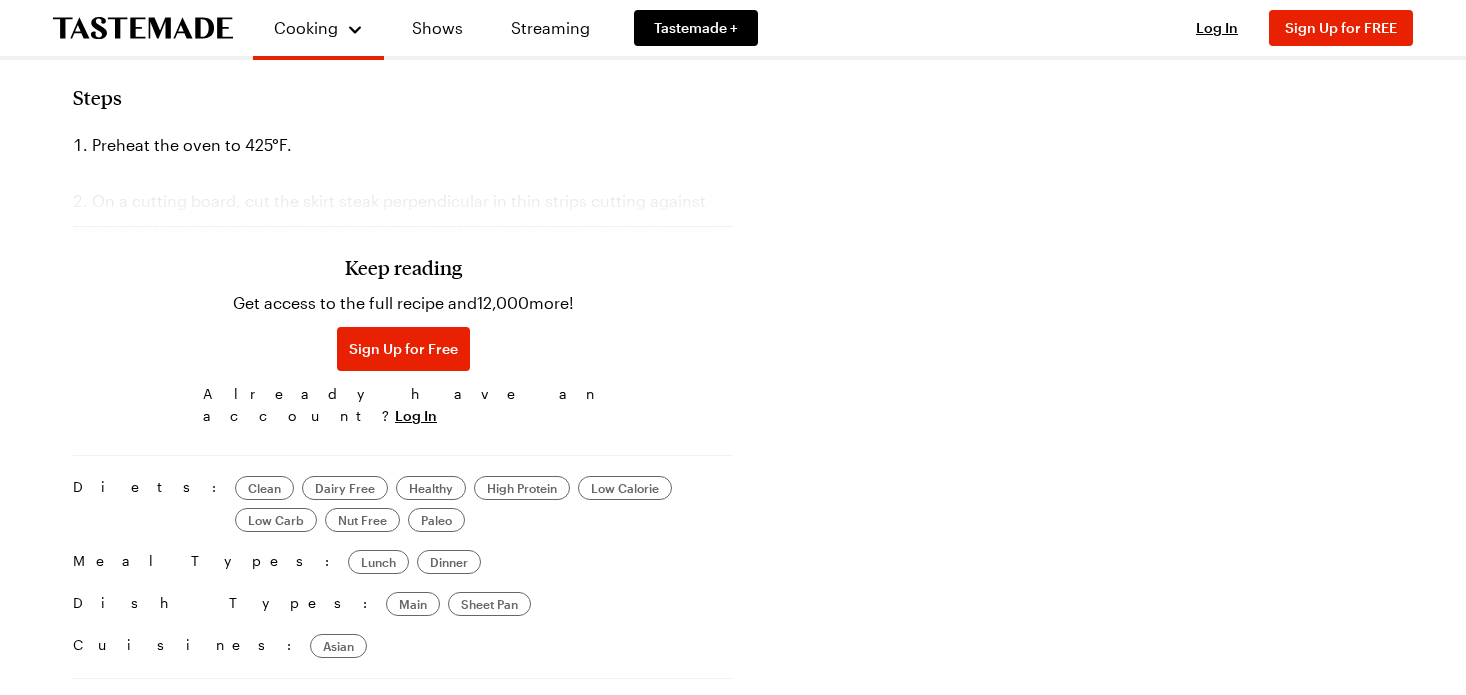 scroll, scrollTop: 0, scrollLeft: 0, axis: both 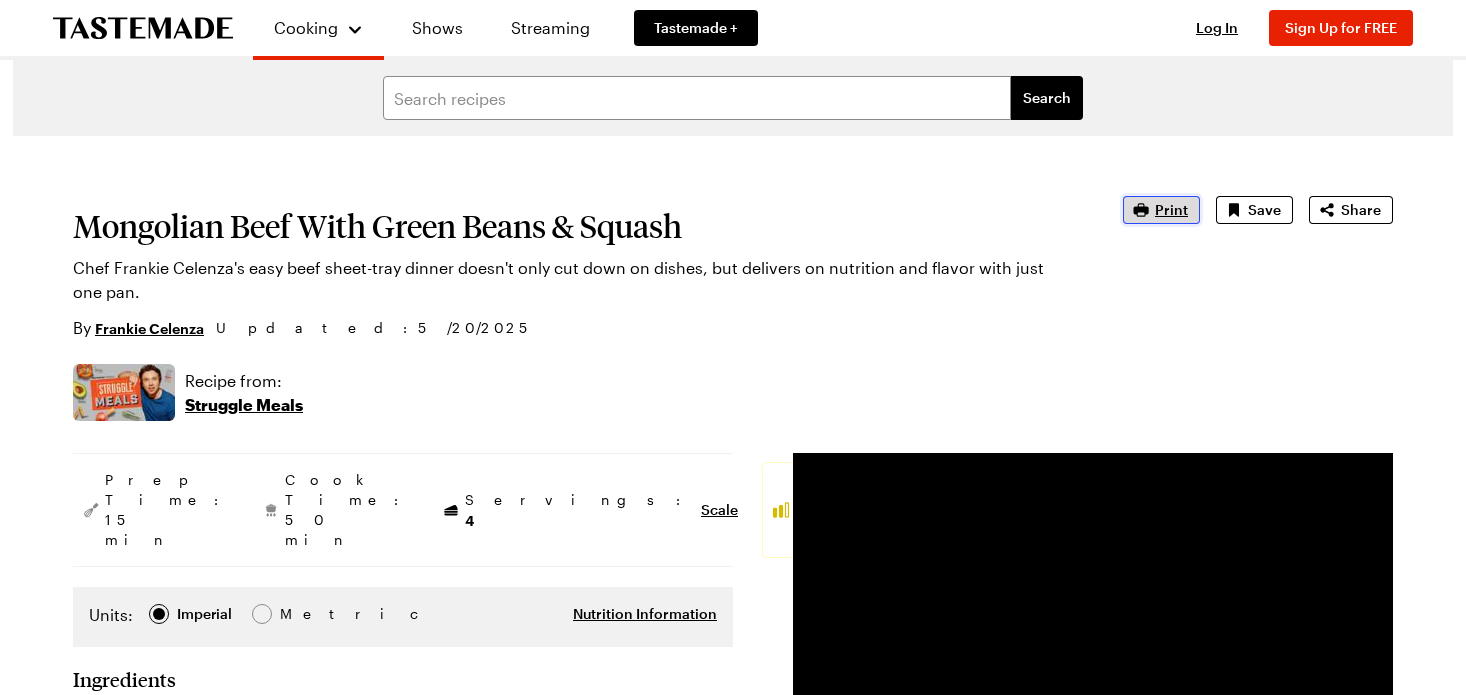 click on "Print" at bounding box center (1171, 210) 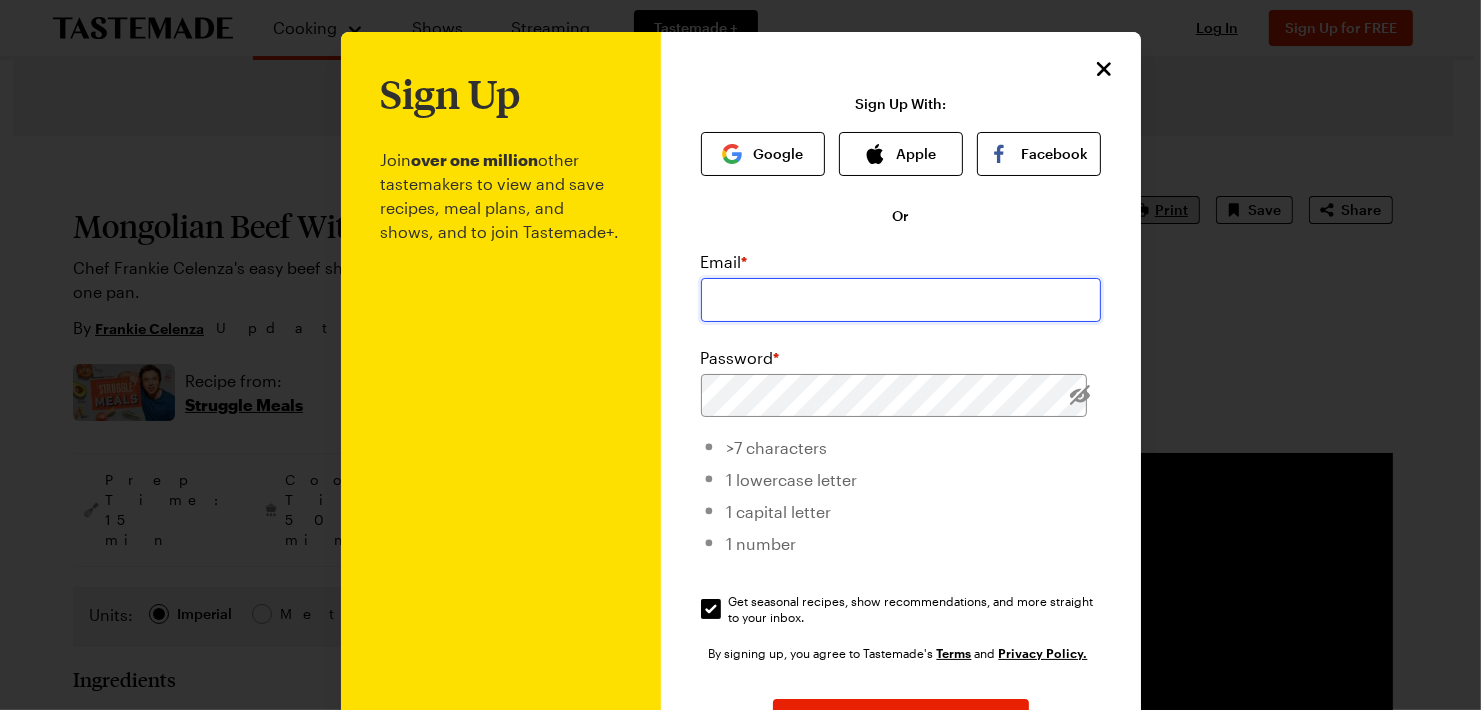 type on "[EMAIL]" 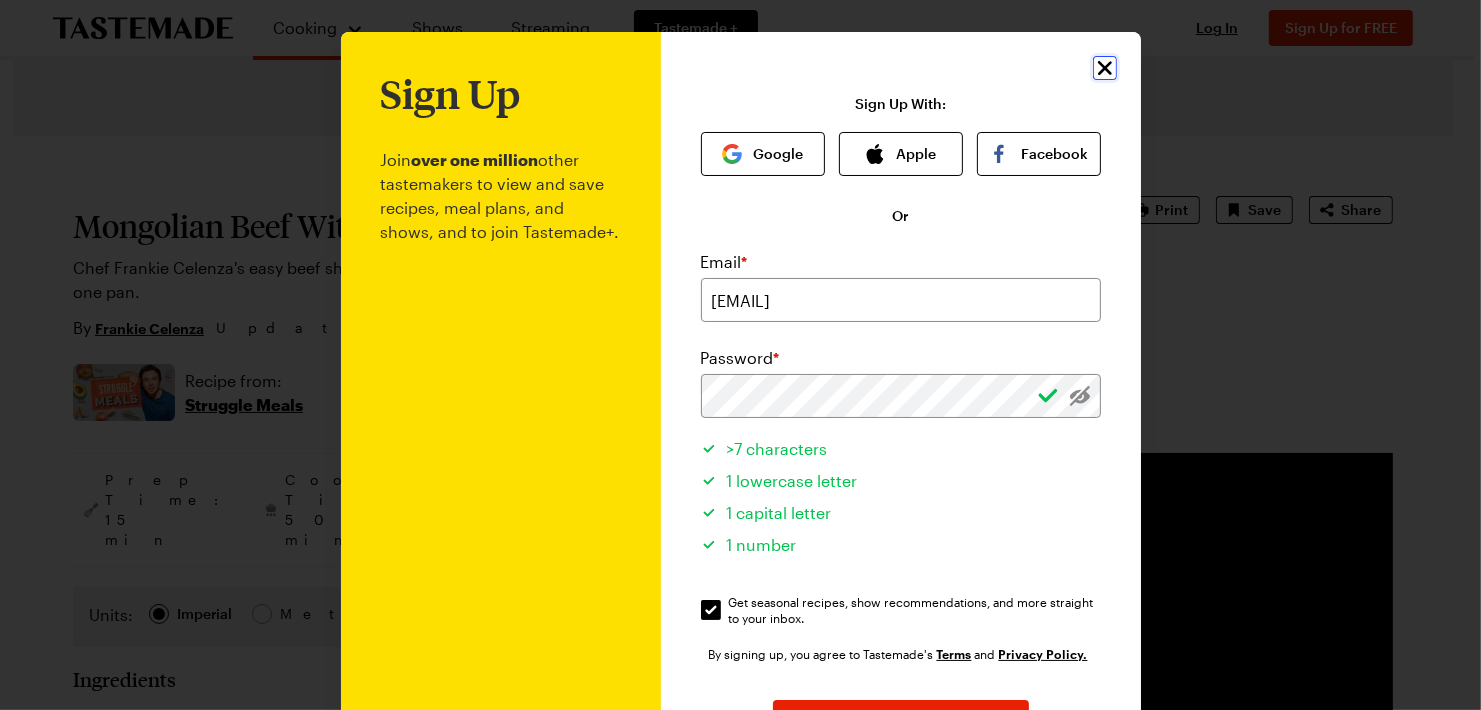 click 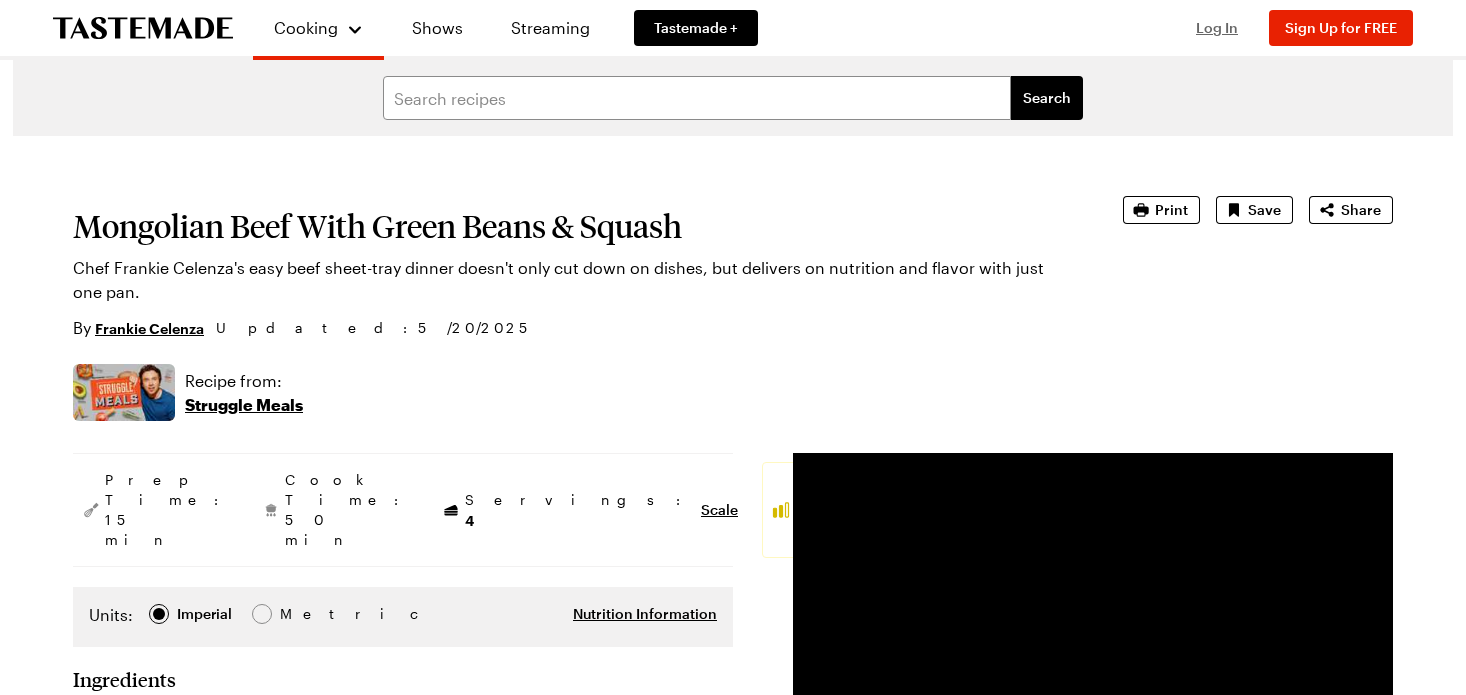 click on "Log In" at bounding box center [1217, 27] 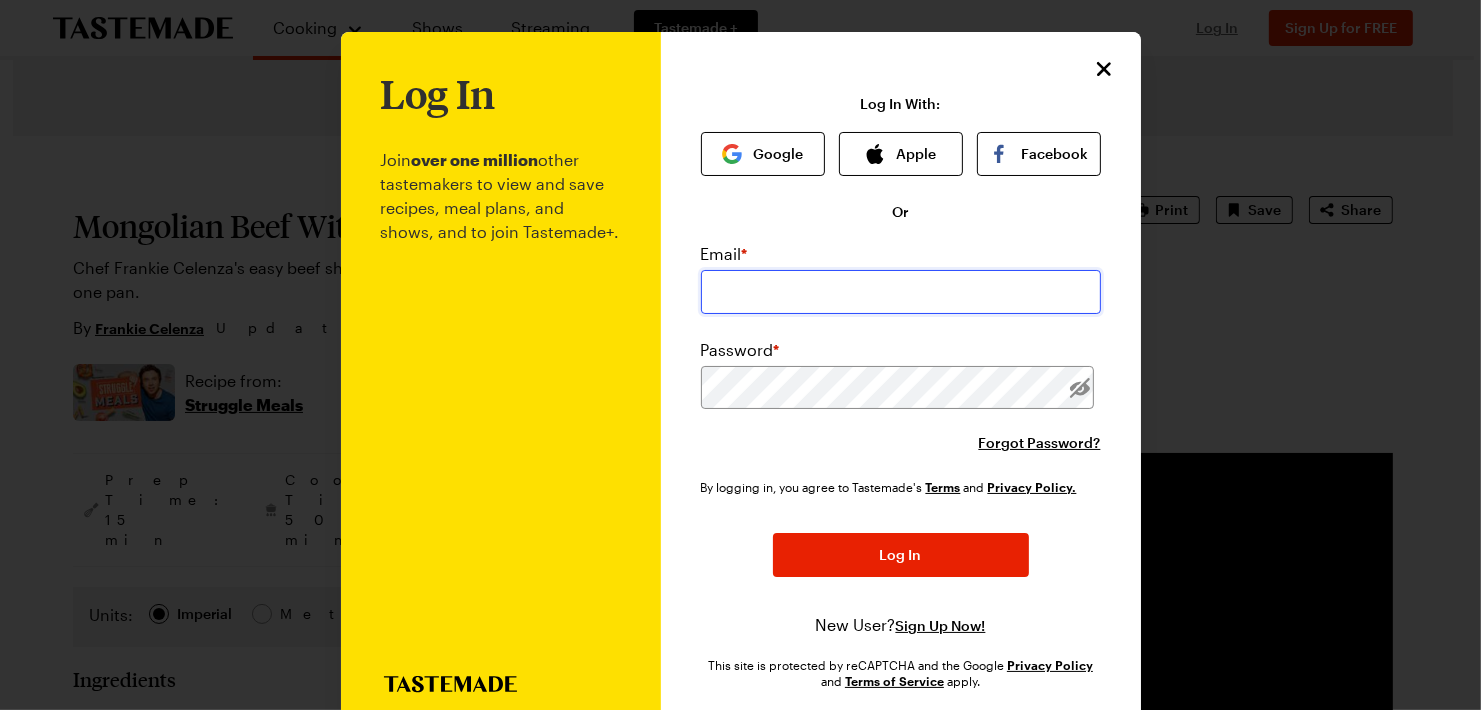 type on "[EMAIL]" 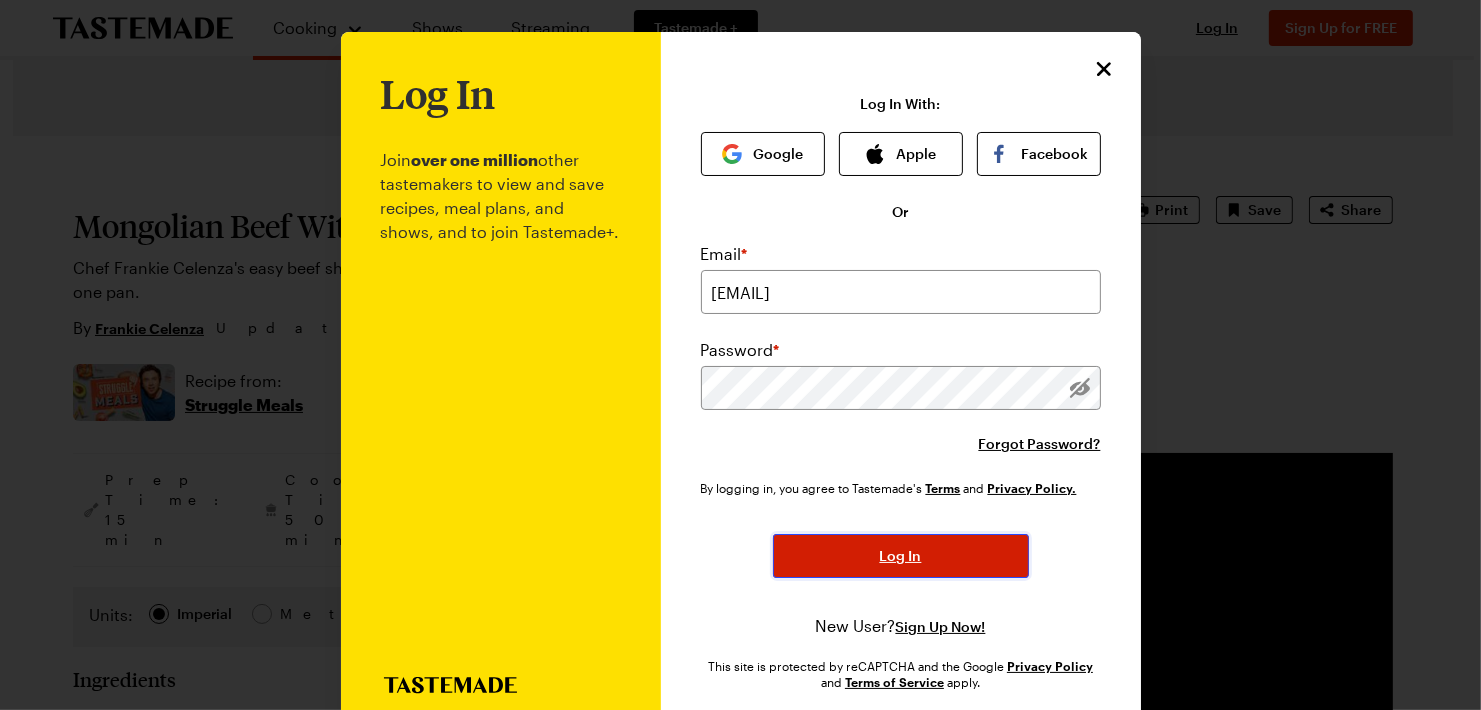 click on "Log In" at bounding box center [901, 556] 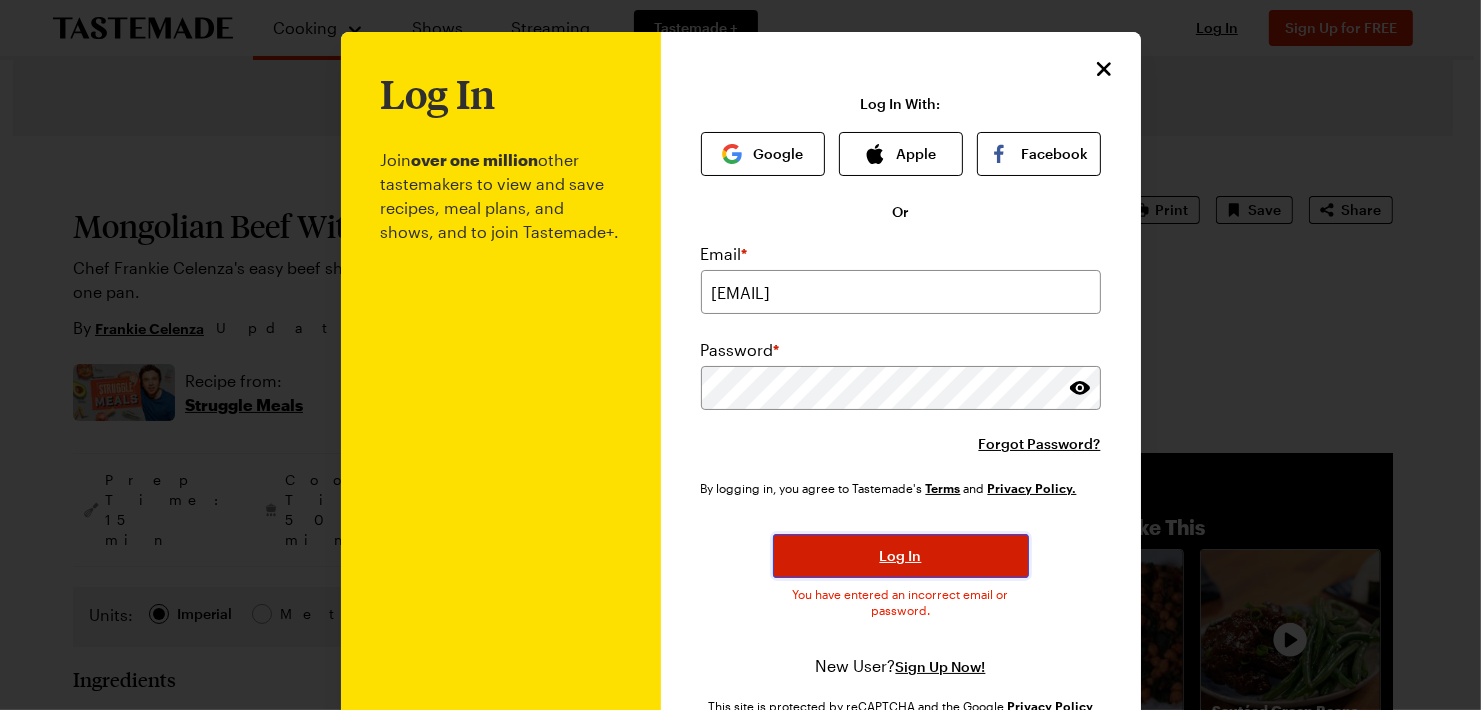 click on "Log In" at bounding box center [901, 556] 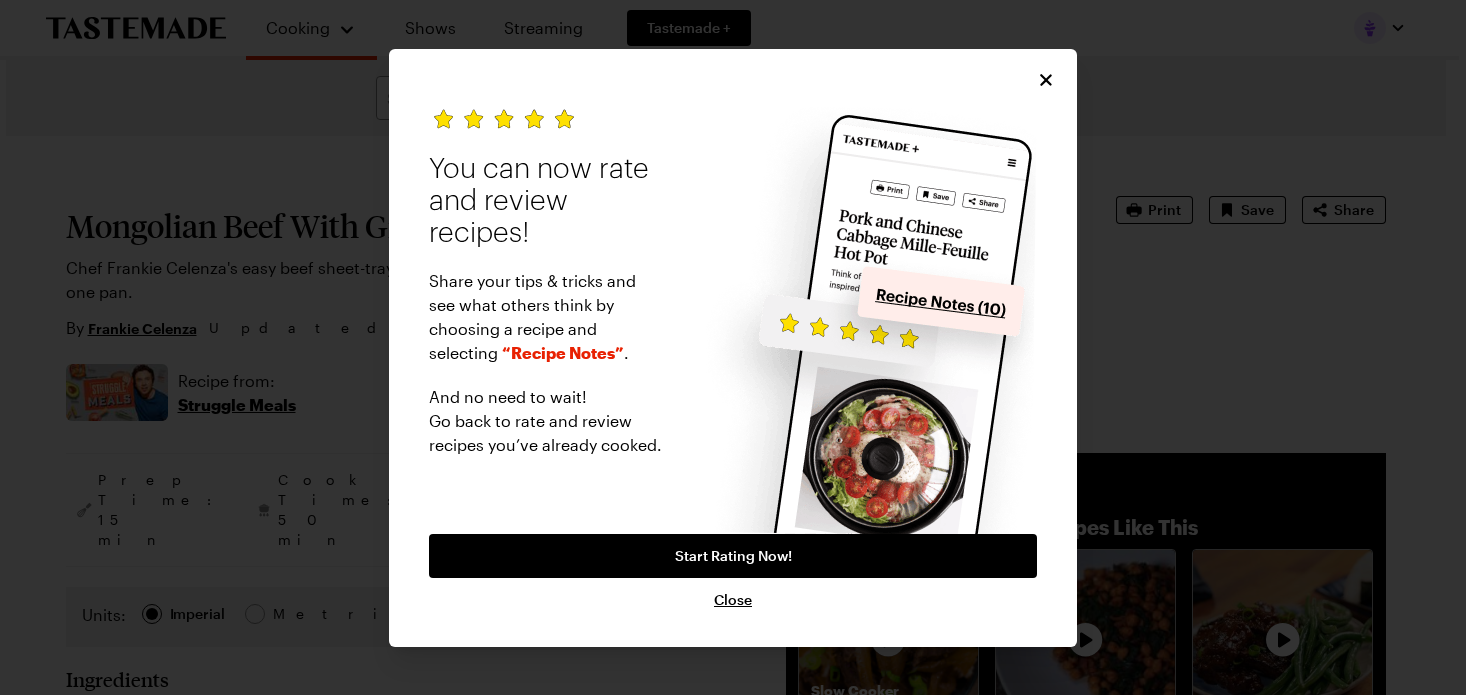 scroll, scrollTop: 0, scrollLeft: 0, axis: both 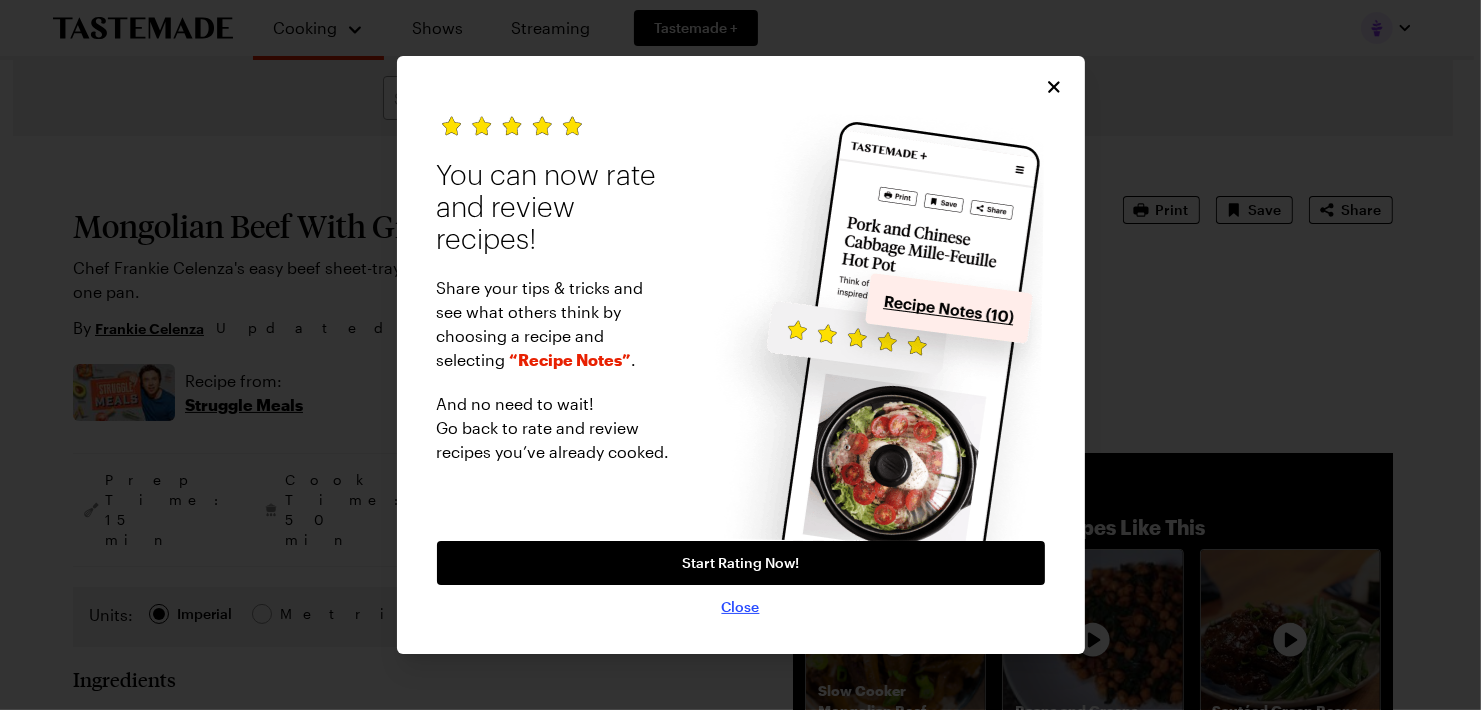 click on "Close" at bounding box center [741, 607] 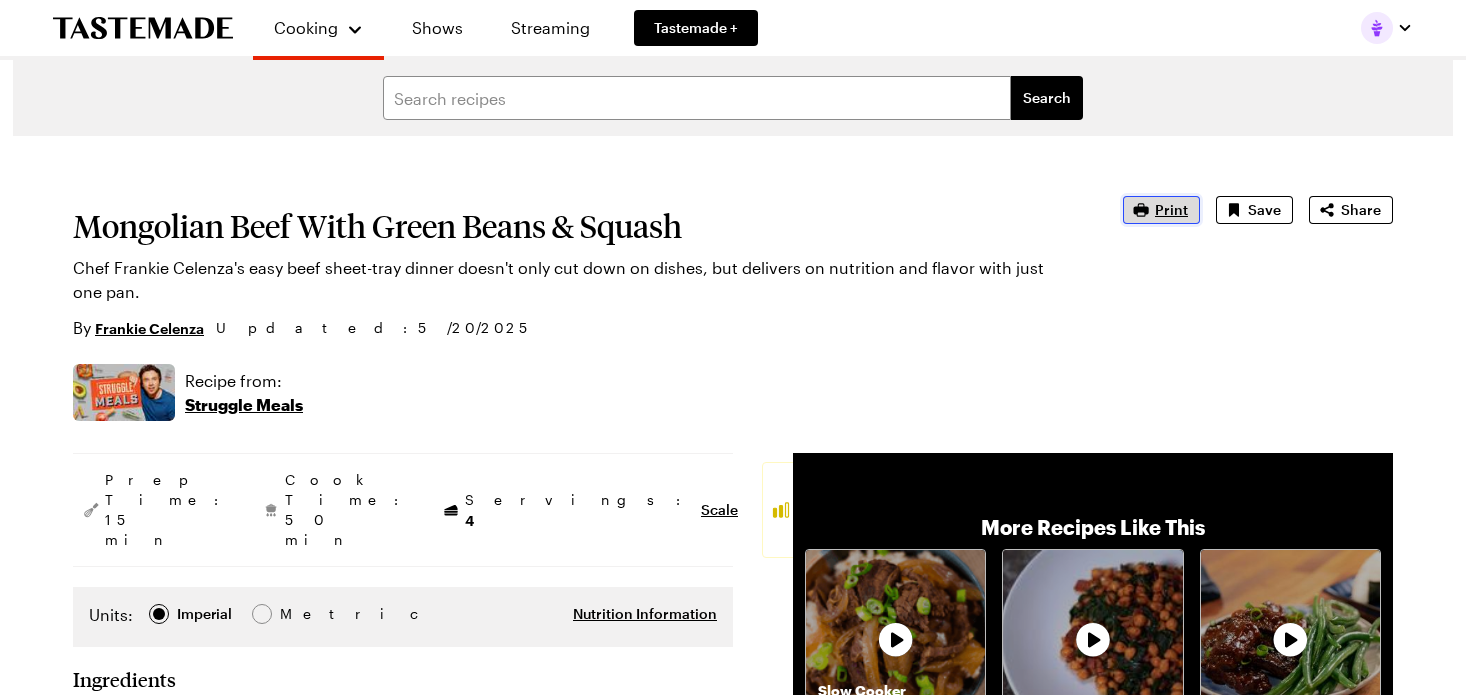 click on "Print" at bounding box center (1161, 210) 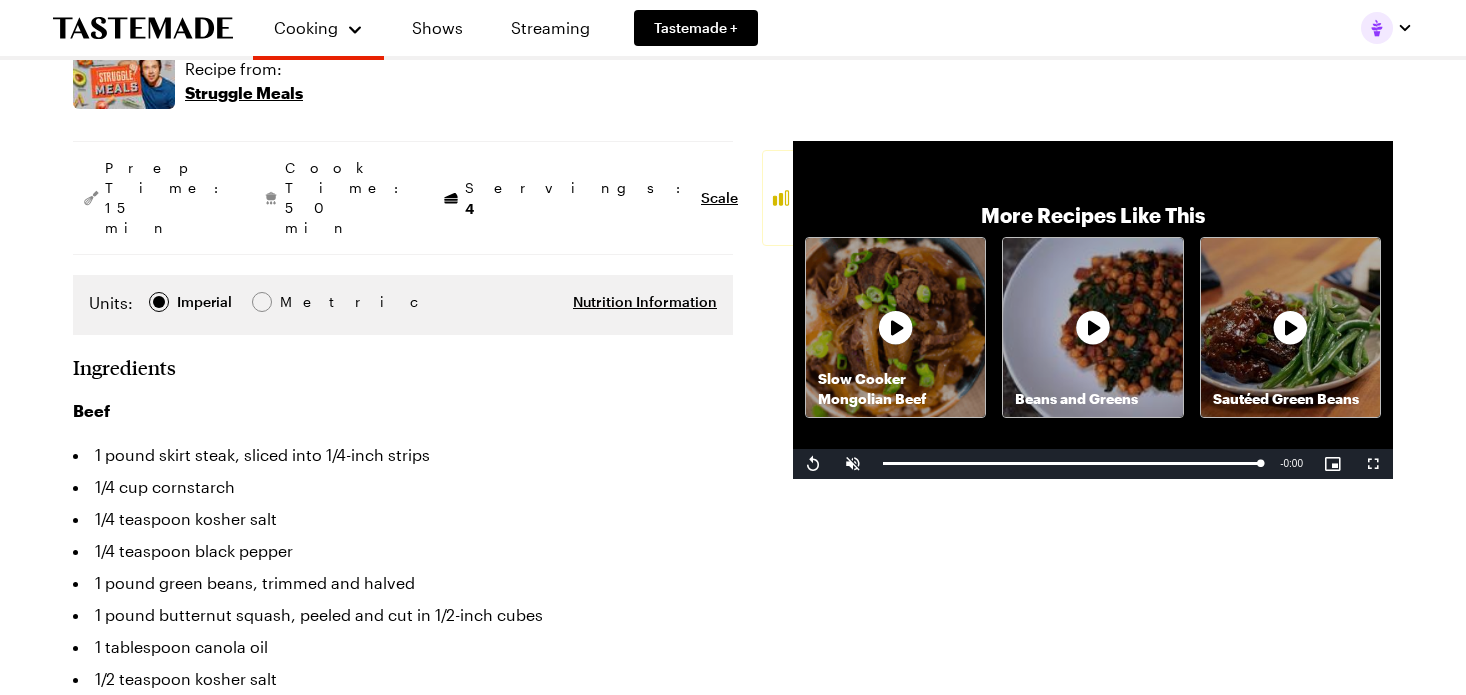 scroll, scrollTop: 0, scrollLeft: 0, axis: both 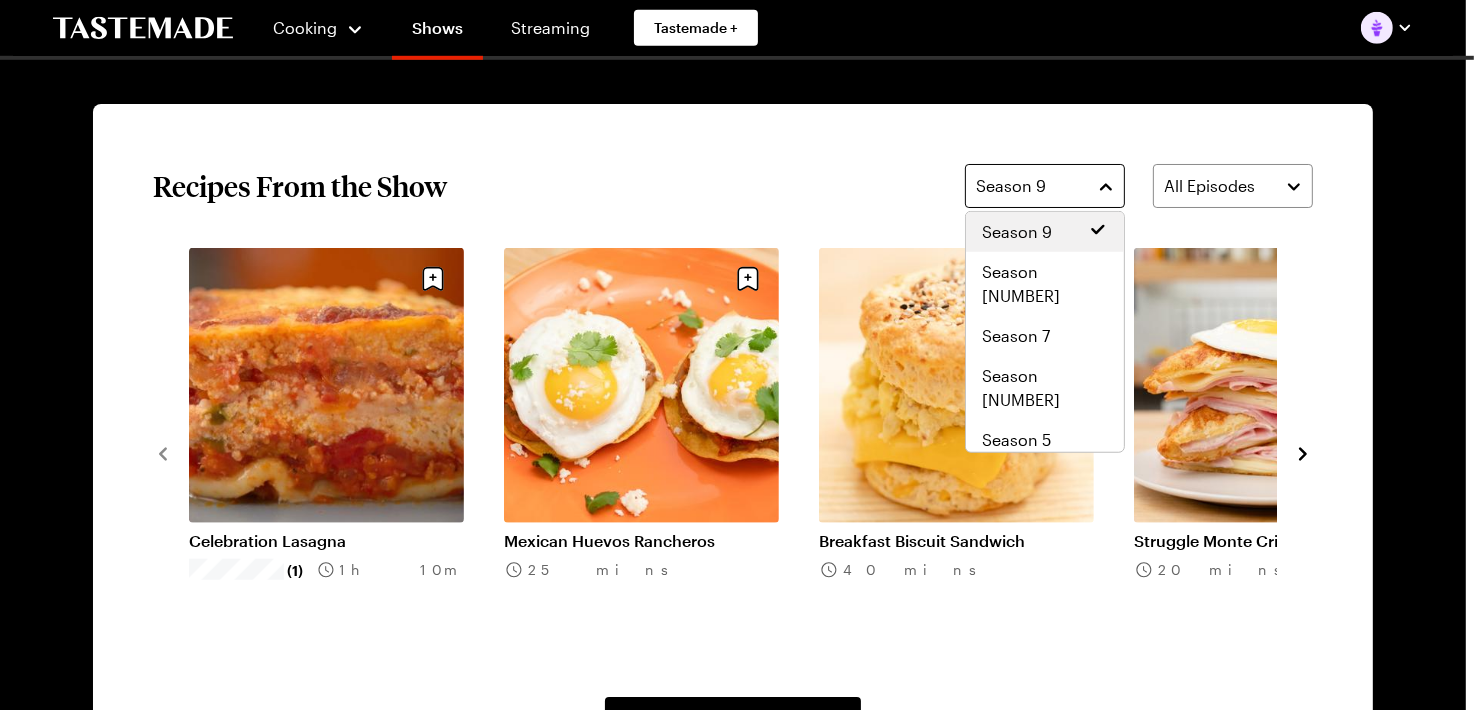 click on "Season 9" at bounding box center (1045, 186) 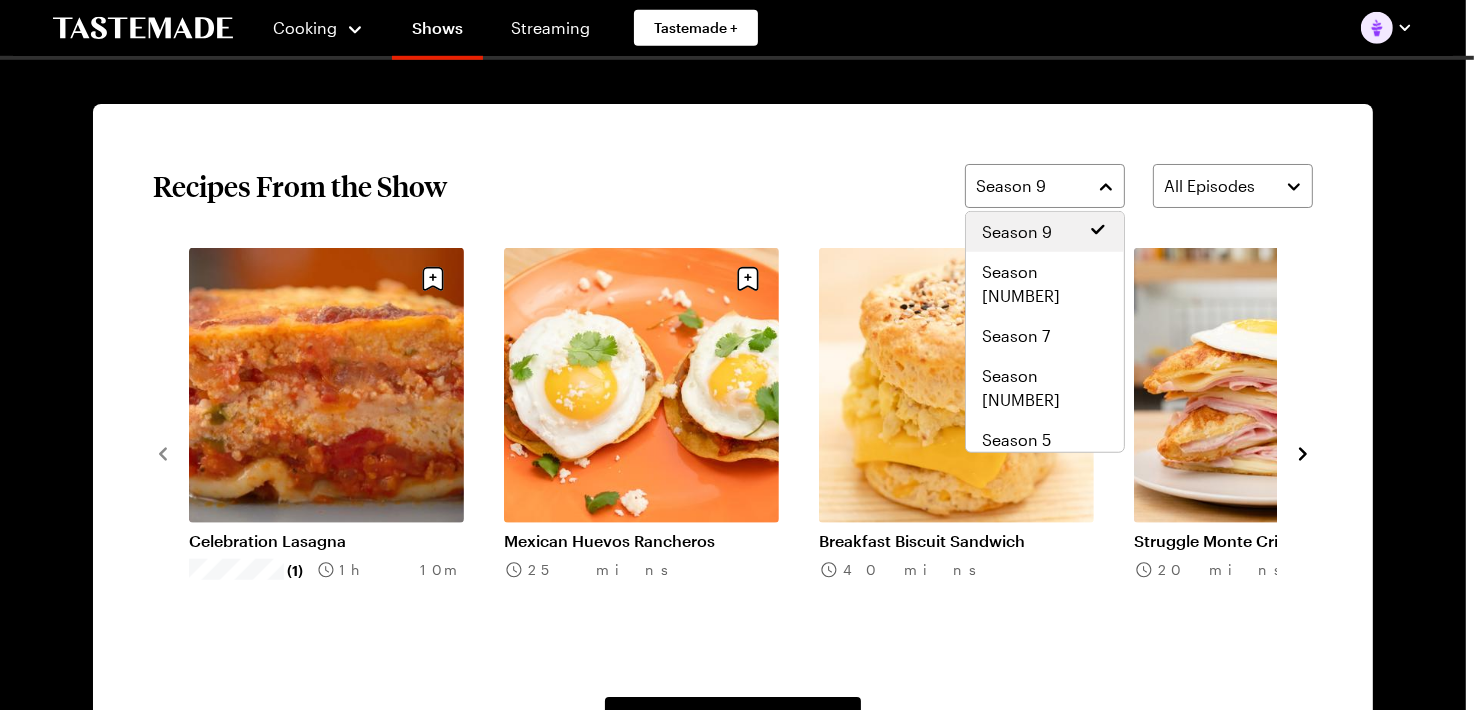 scroll, scrollTop: 120, scrollLeft: 0, axis: vertical 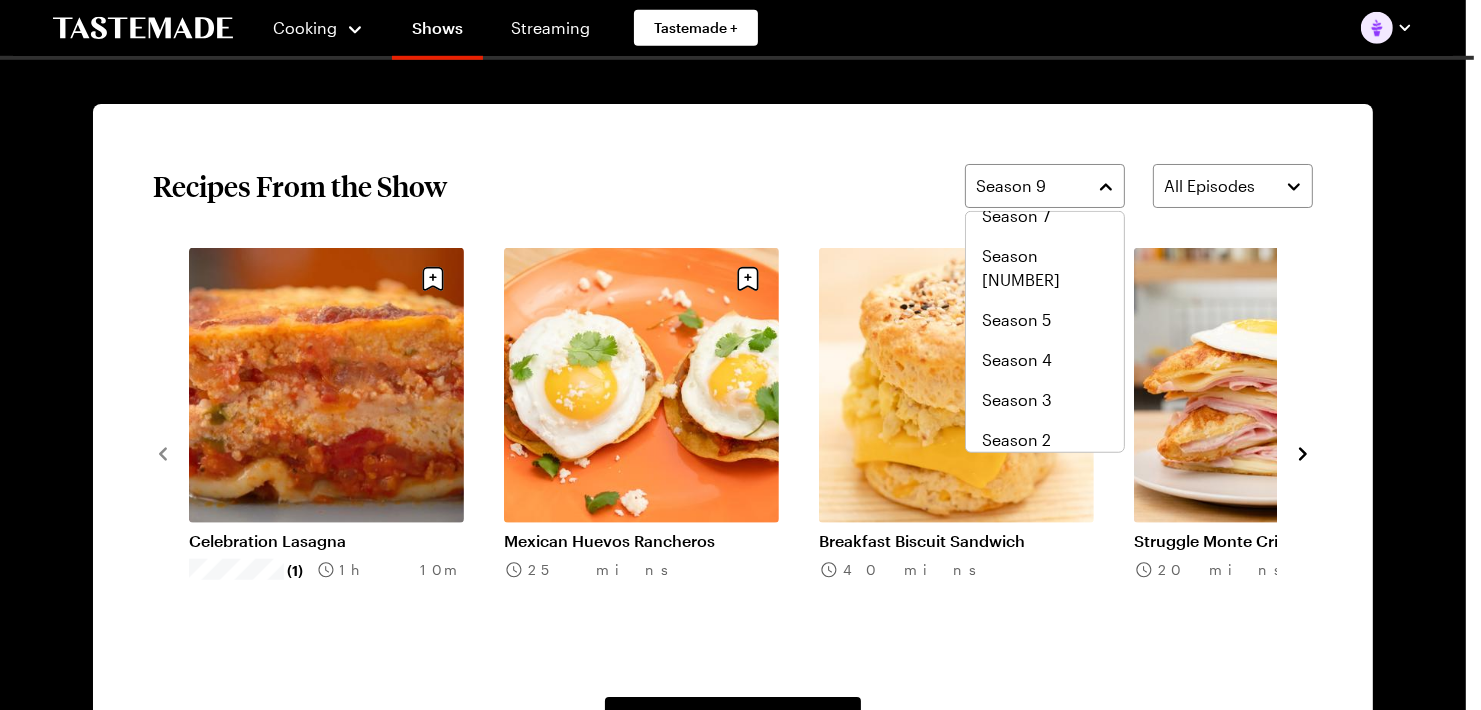 click on "Season 1" at bounding box center [1045, 480] 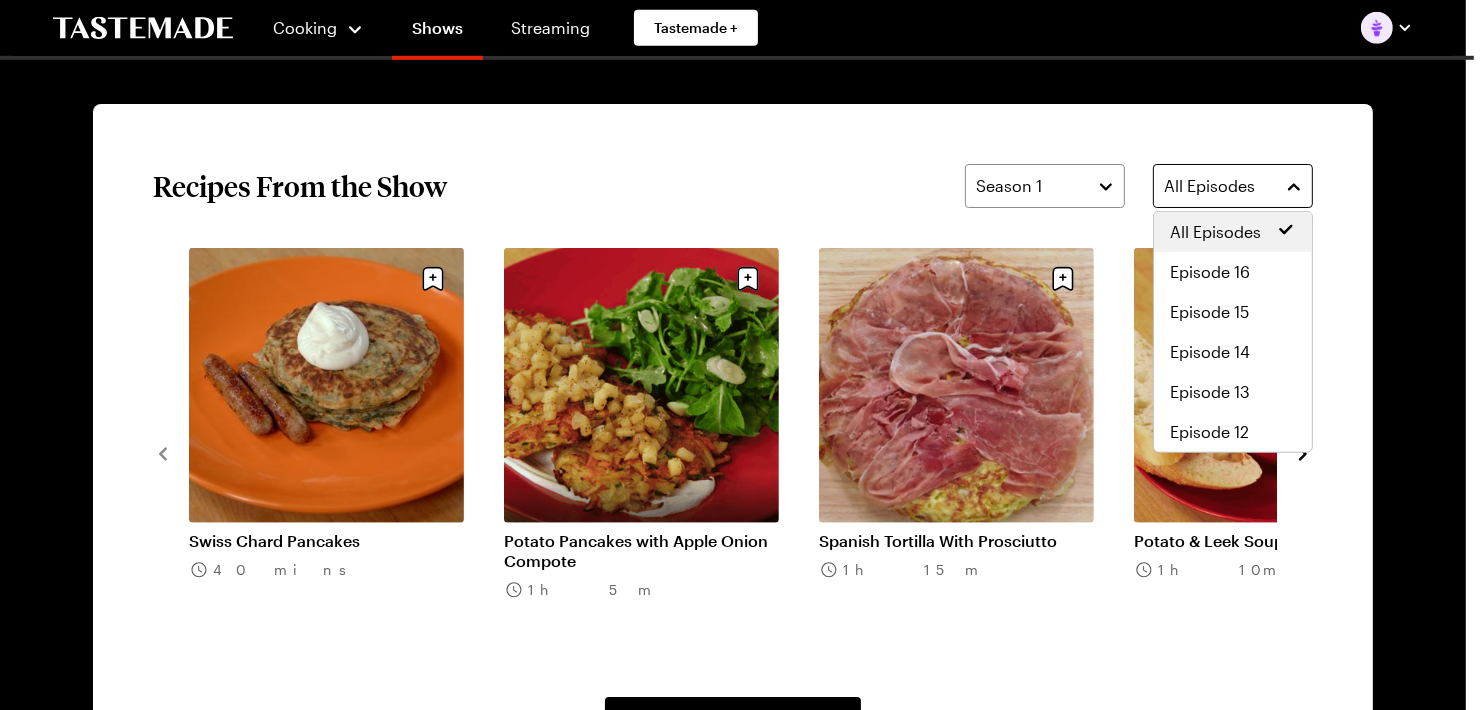 click on "All Episodes" at bounding box center (1233, 186) 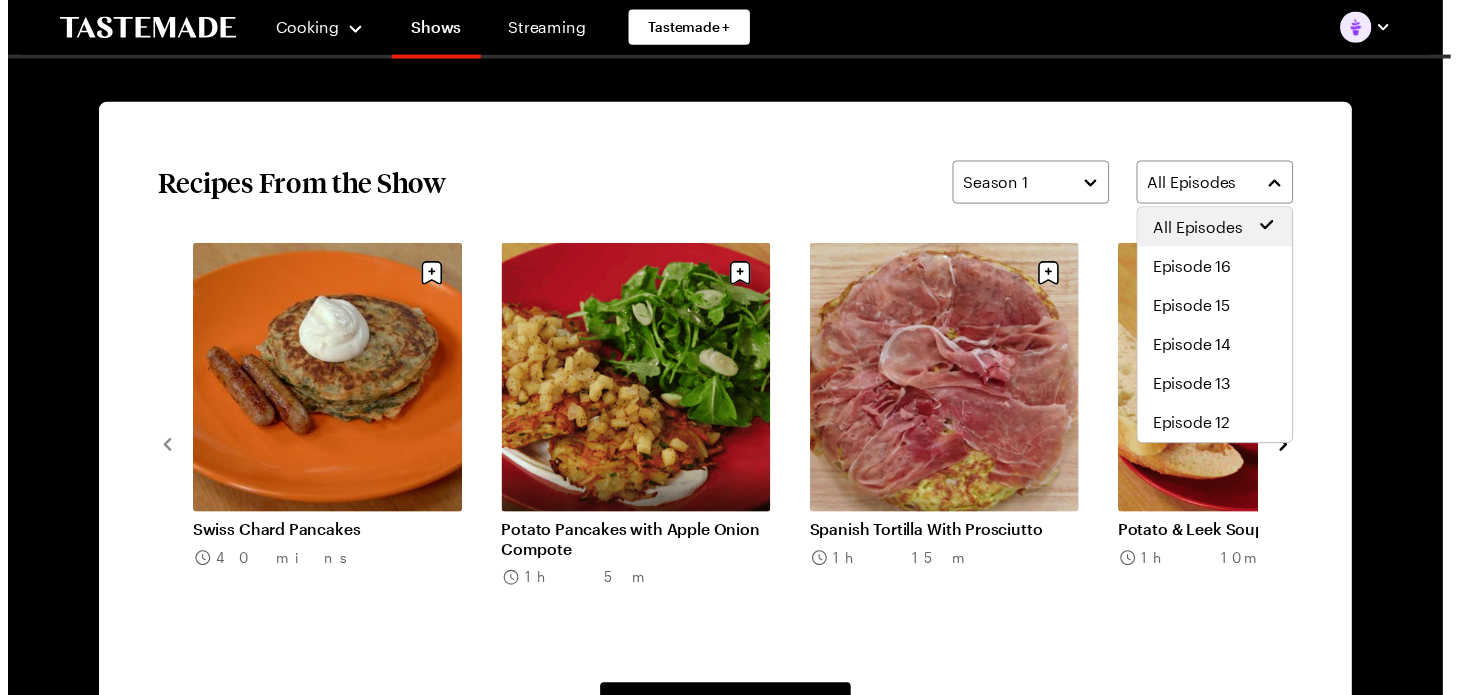scroll, scrollTop: 42, scrollLeft: 0, axis: vertical 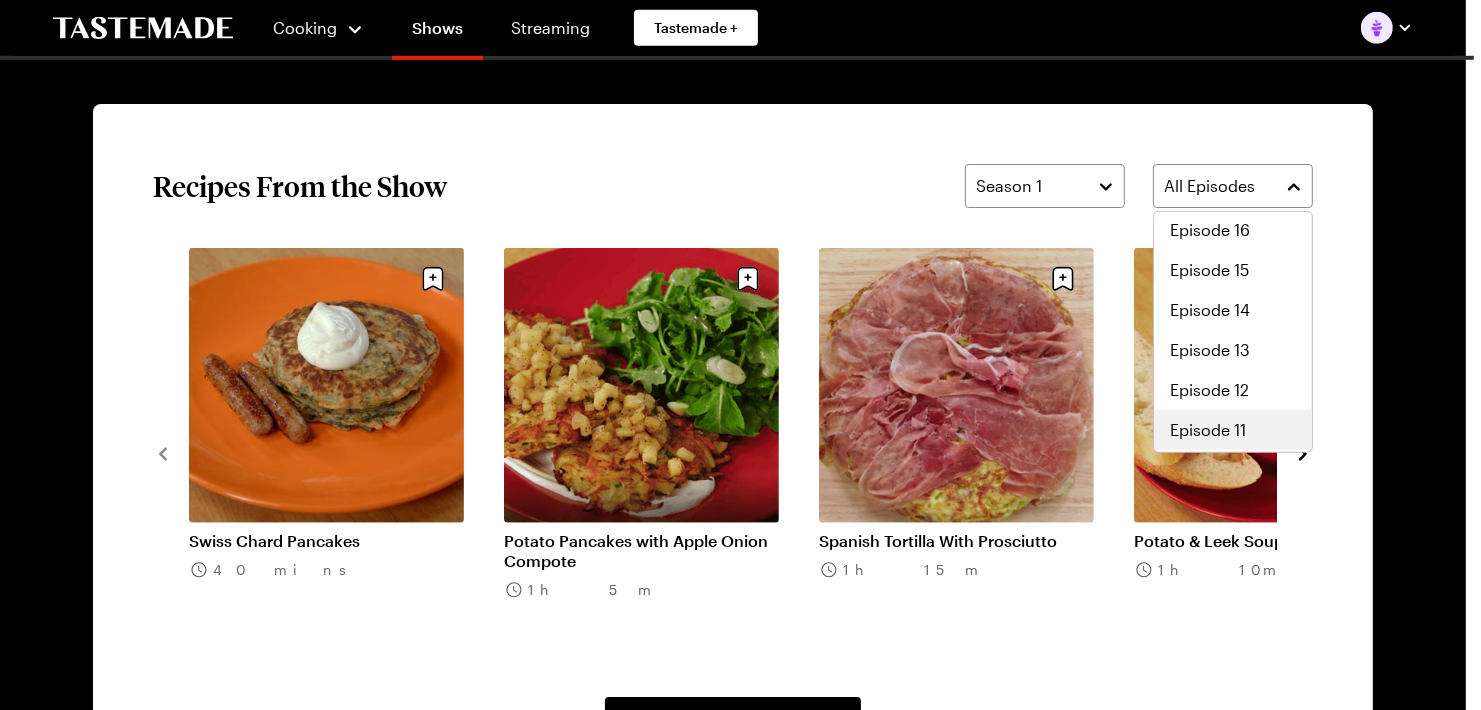 click on "Episode 11" at bounding box center (1208, 430) 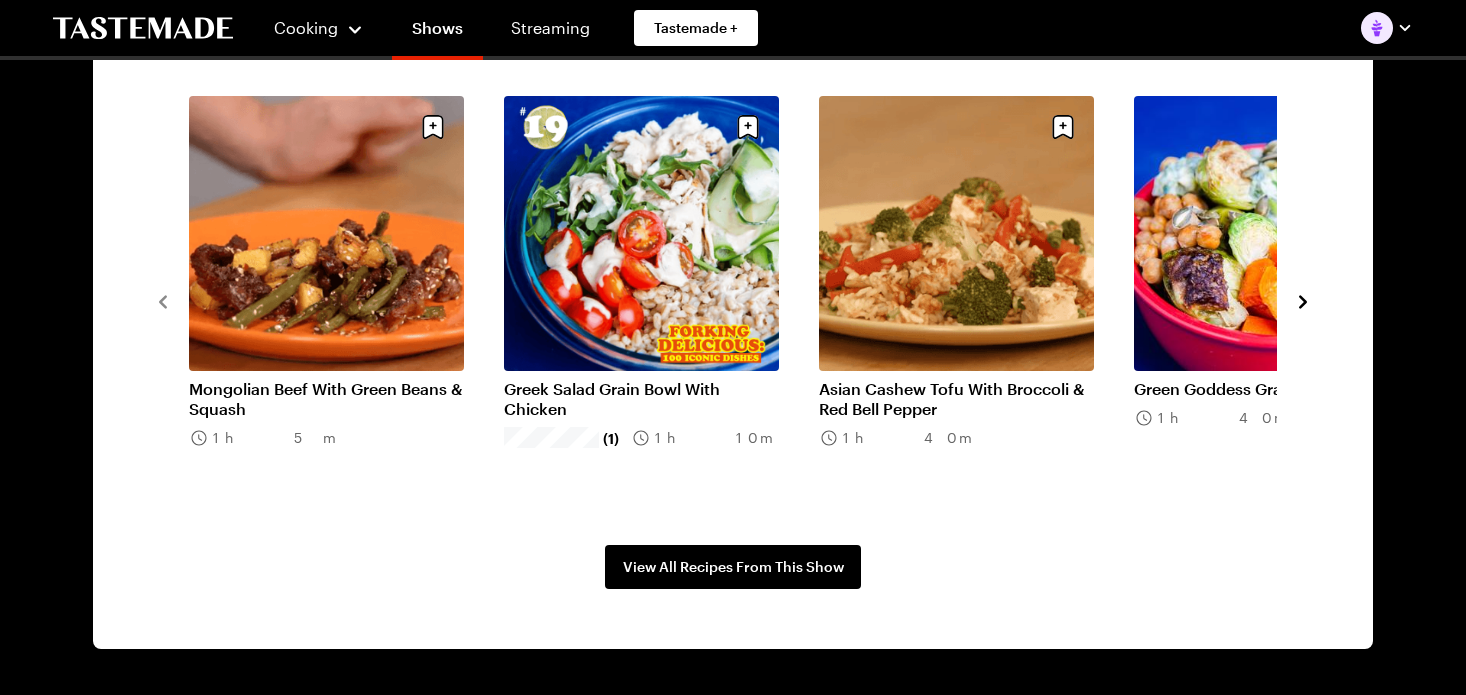 scroll, scrollTop: 1500, scrollLeft: 0, axis: vertical 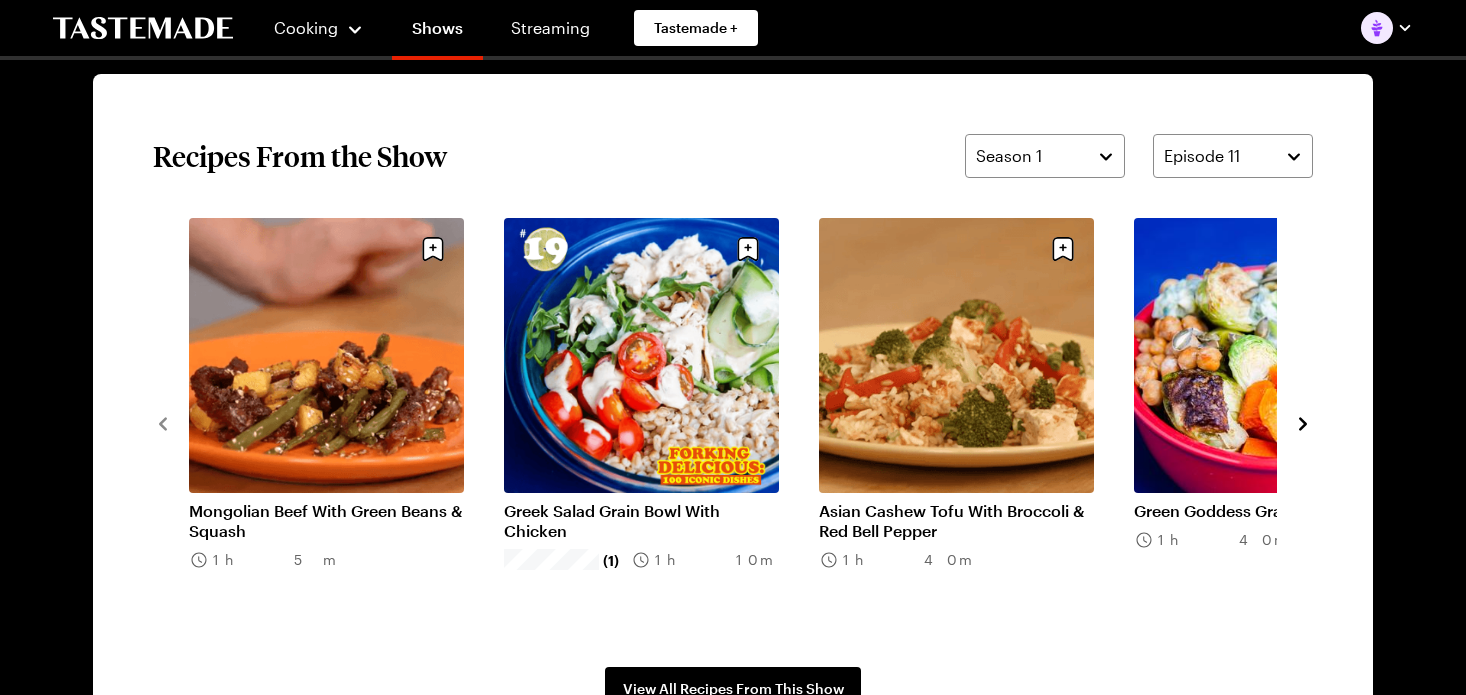 click 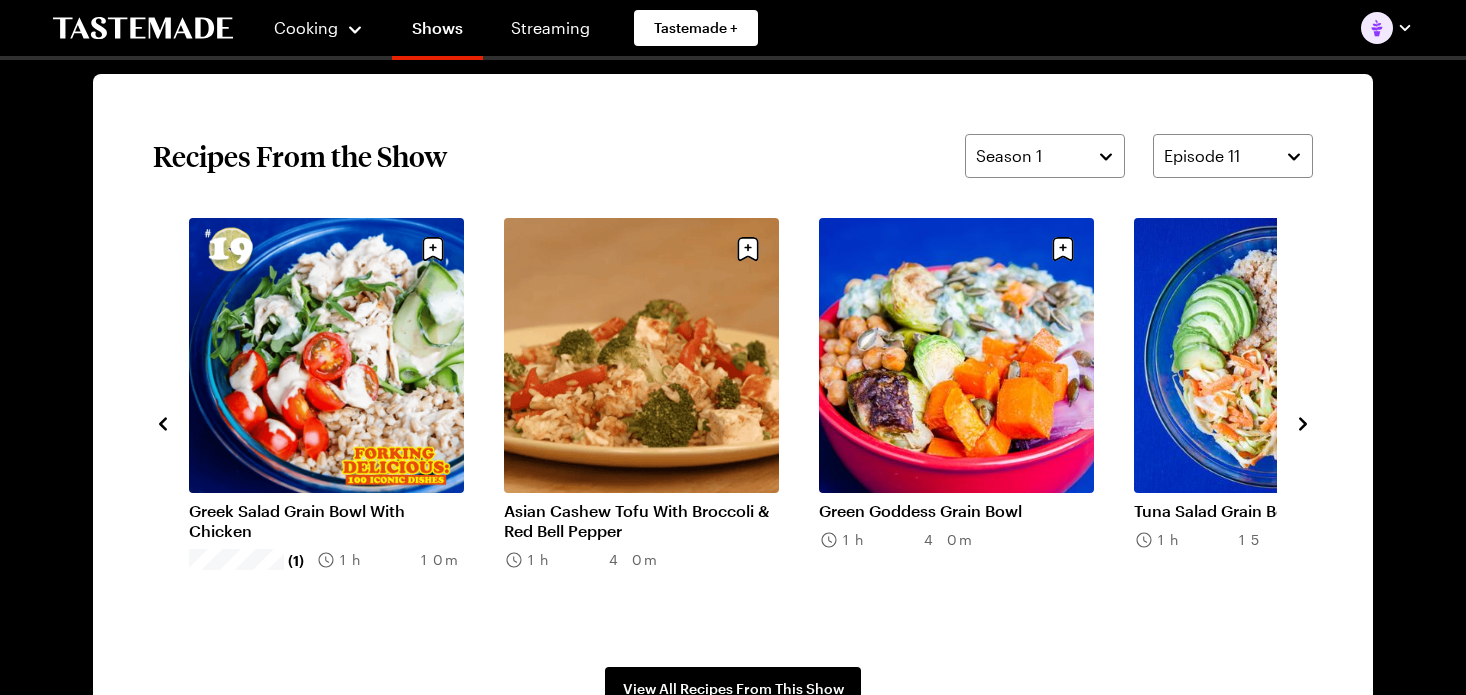 click 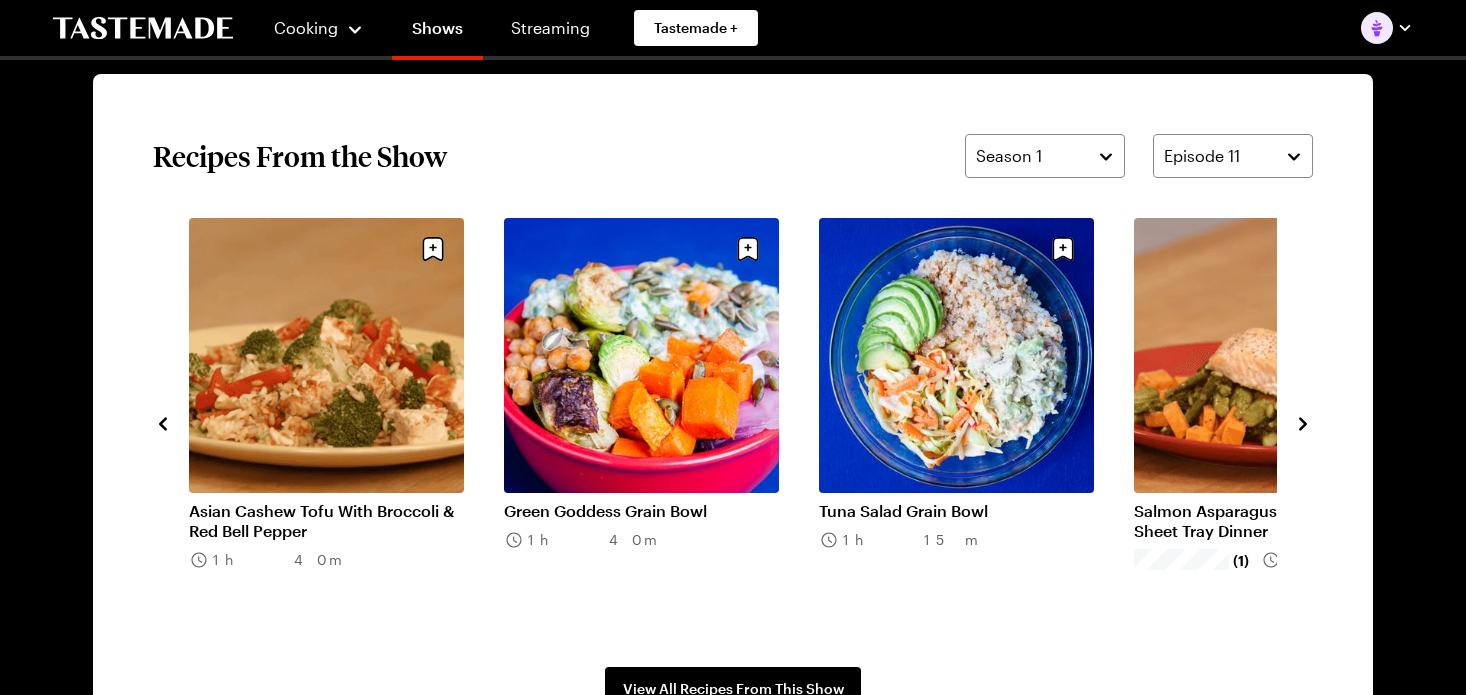 click 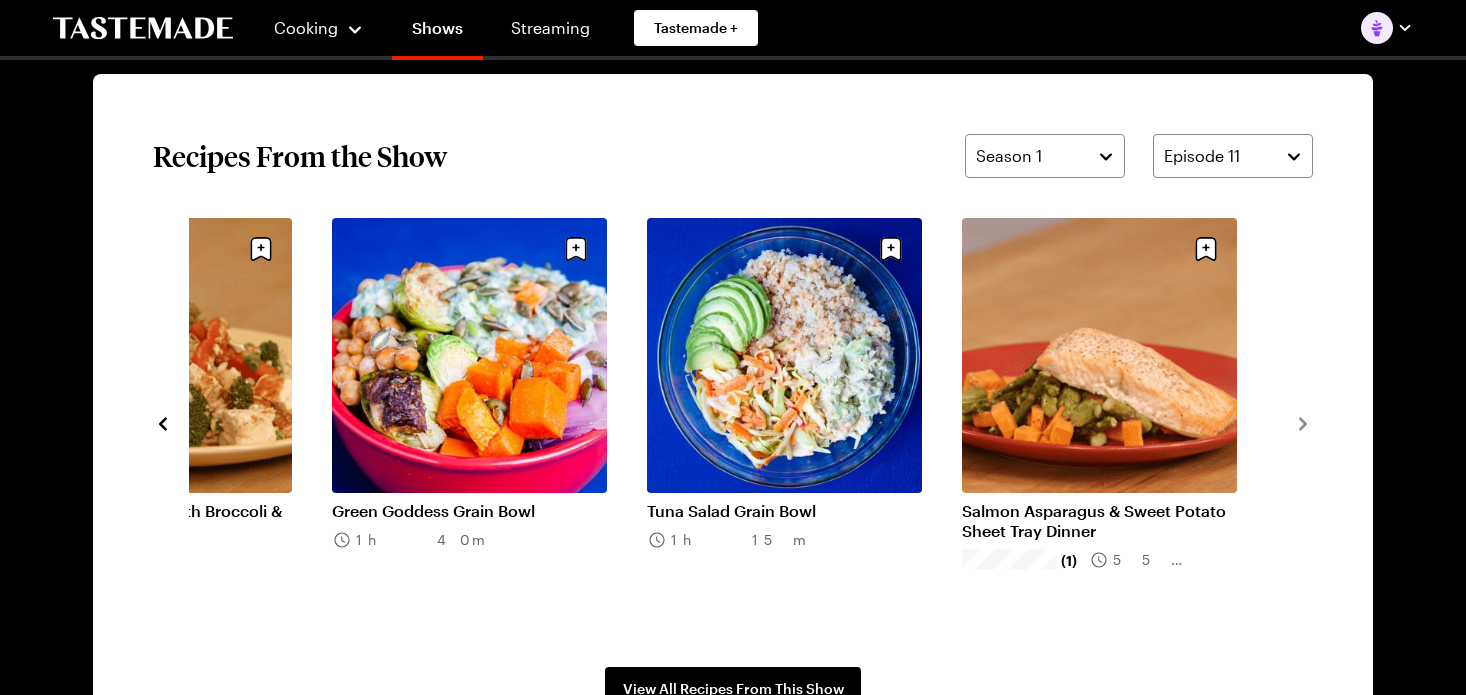 click on "Salmon Asparagus & Sweet Potato Sheet Tray Dinner" at bounding box center (1099, 521) 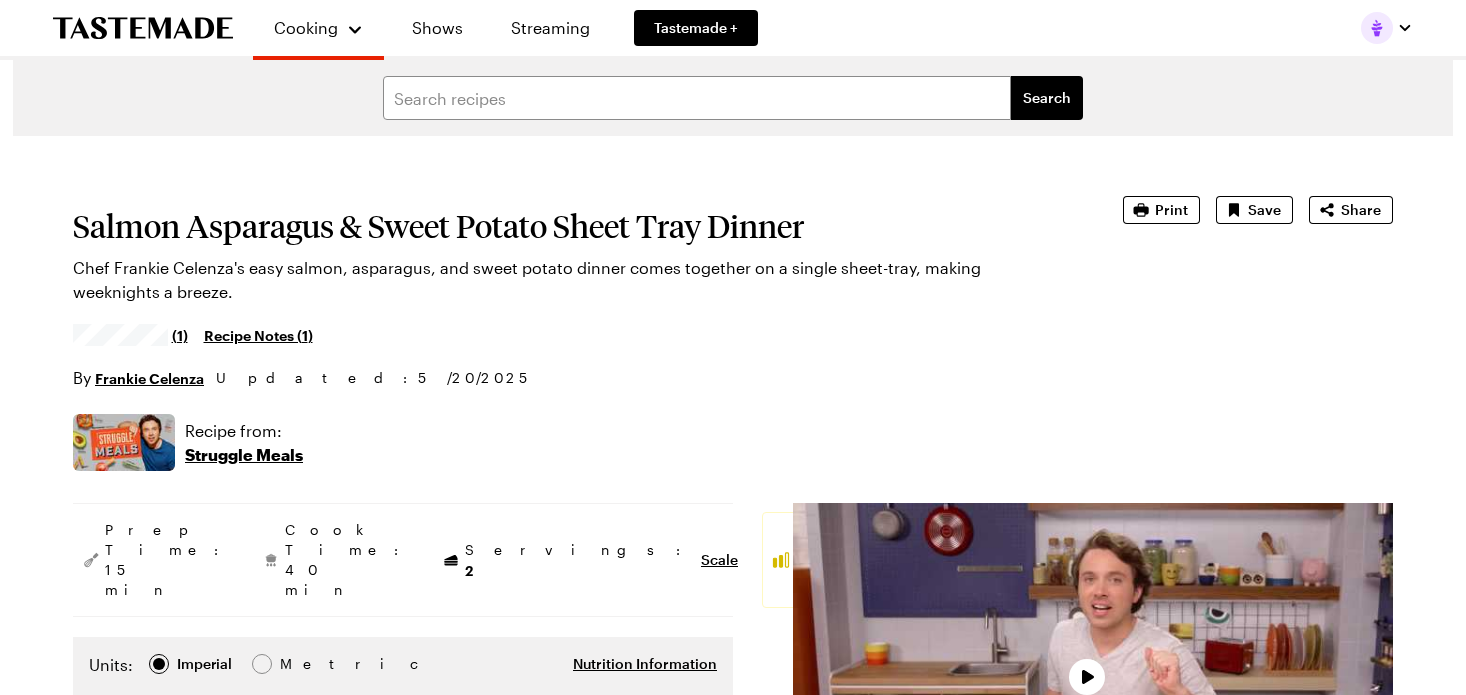 scroll, scrollTop: 0, scrollLeft: 0, axis: both 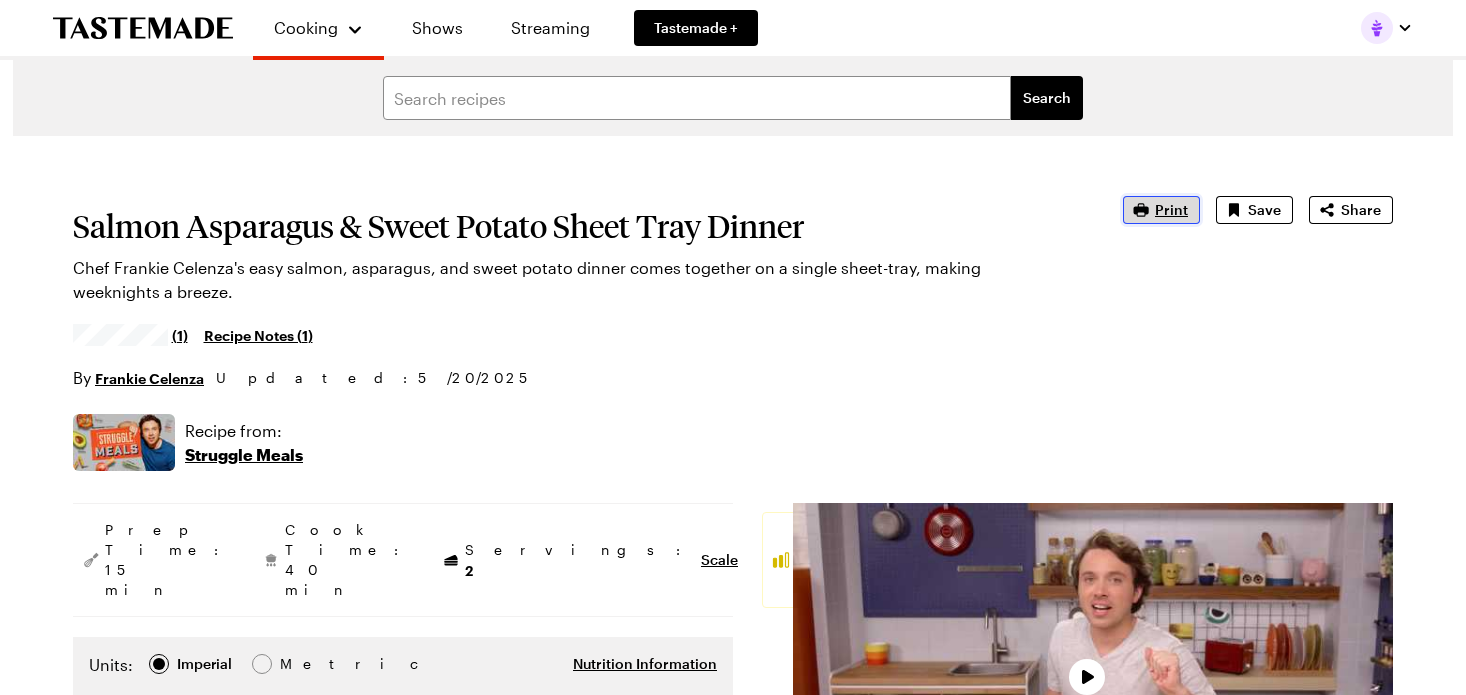 click on "Print" at bounding box center [1161, 210] 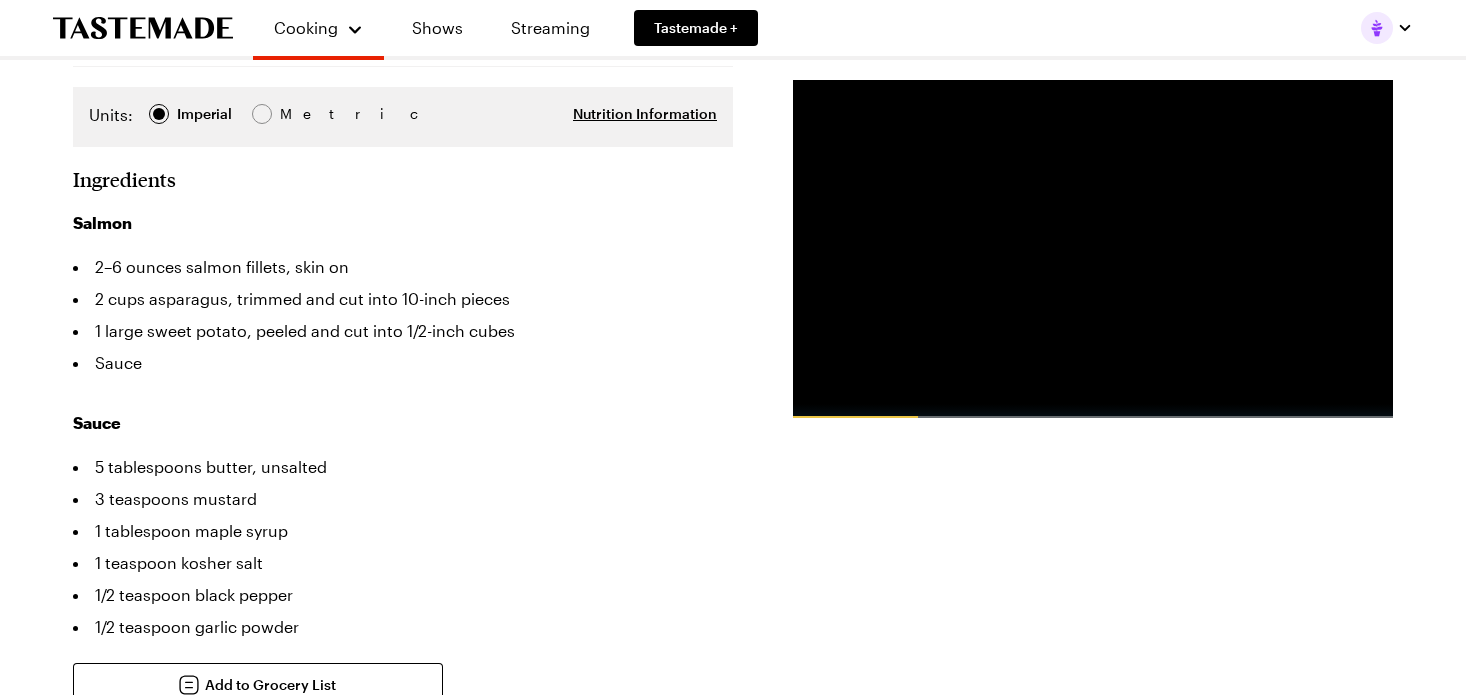 scroll, scrollTop: 0, scrollLeft: 0, axis: both 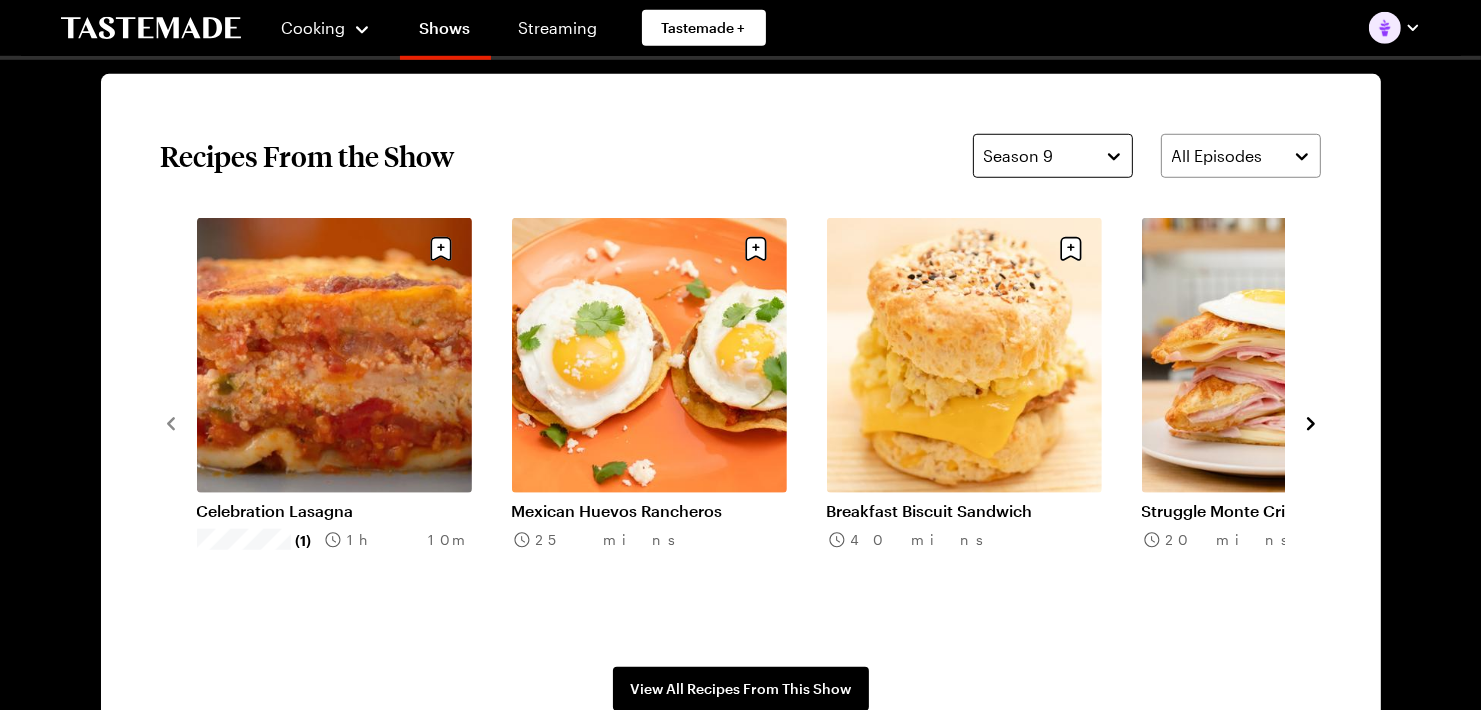 click on "Season 9" at bounding box center (1053, 156) 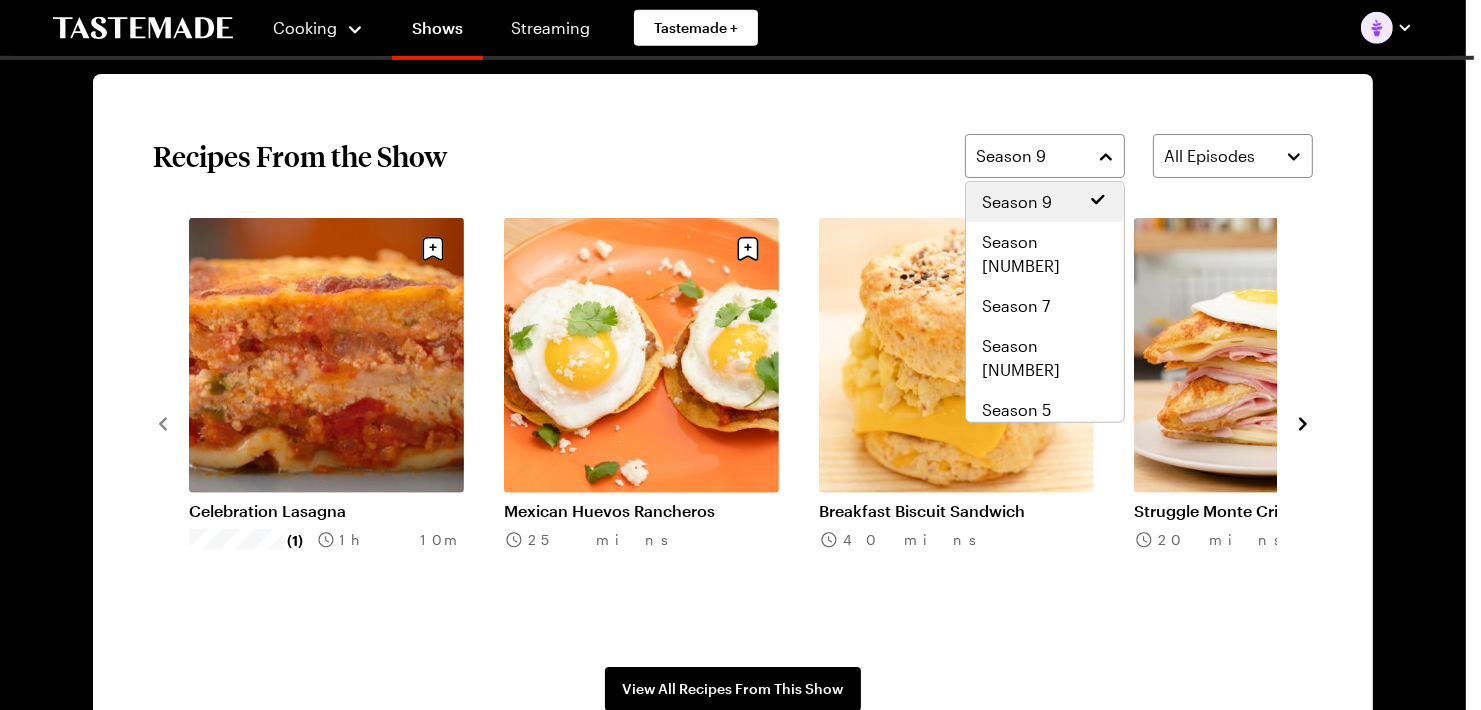 scroll, scrollTop: 120, scrollLeft: 0, axis: vertical 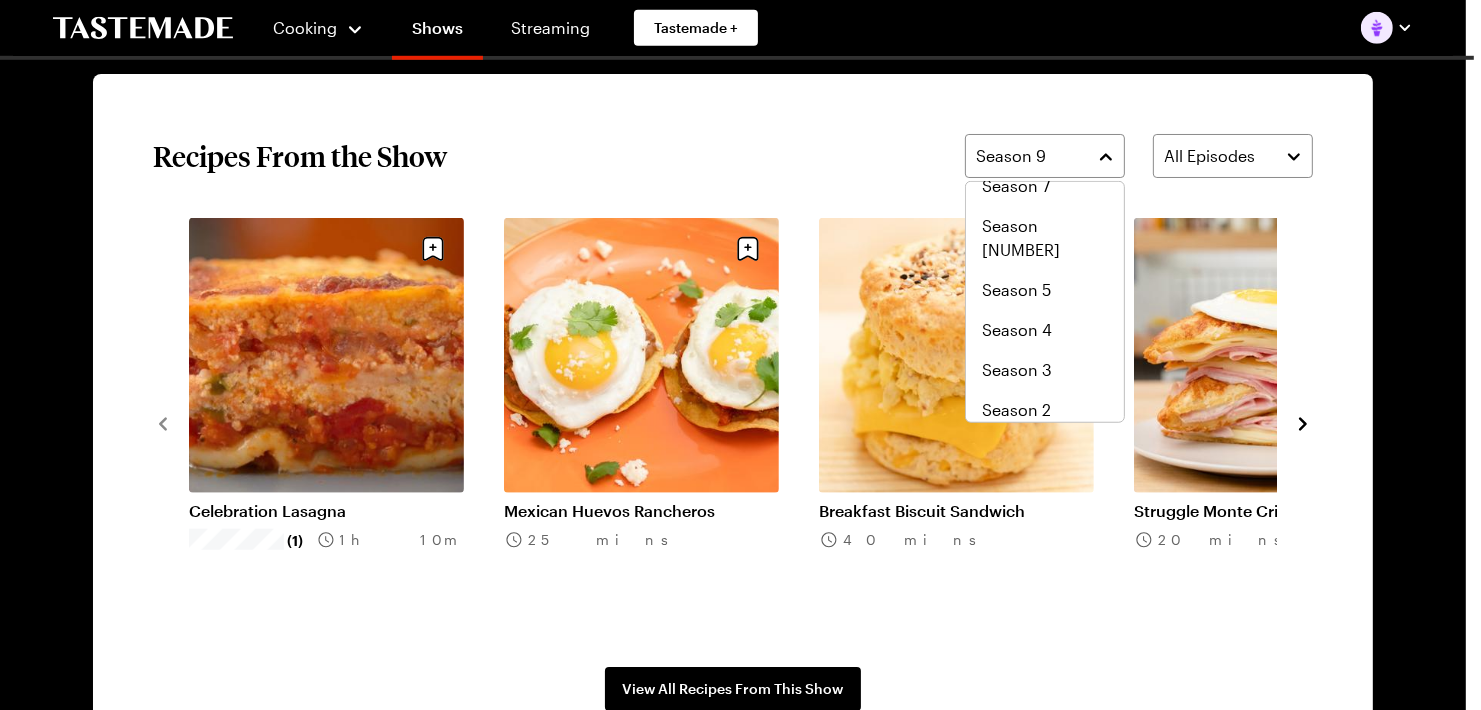 click on "Season 1" at bounding box center [1045, 450] 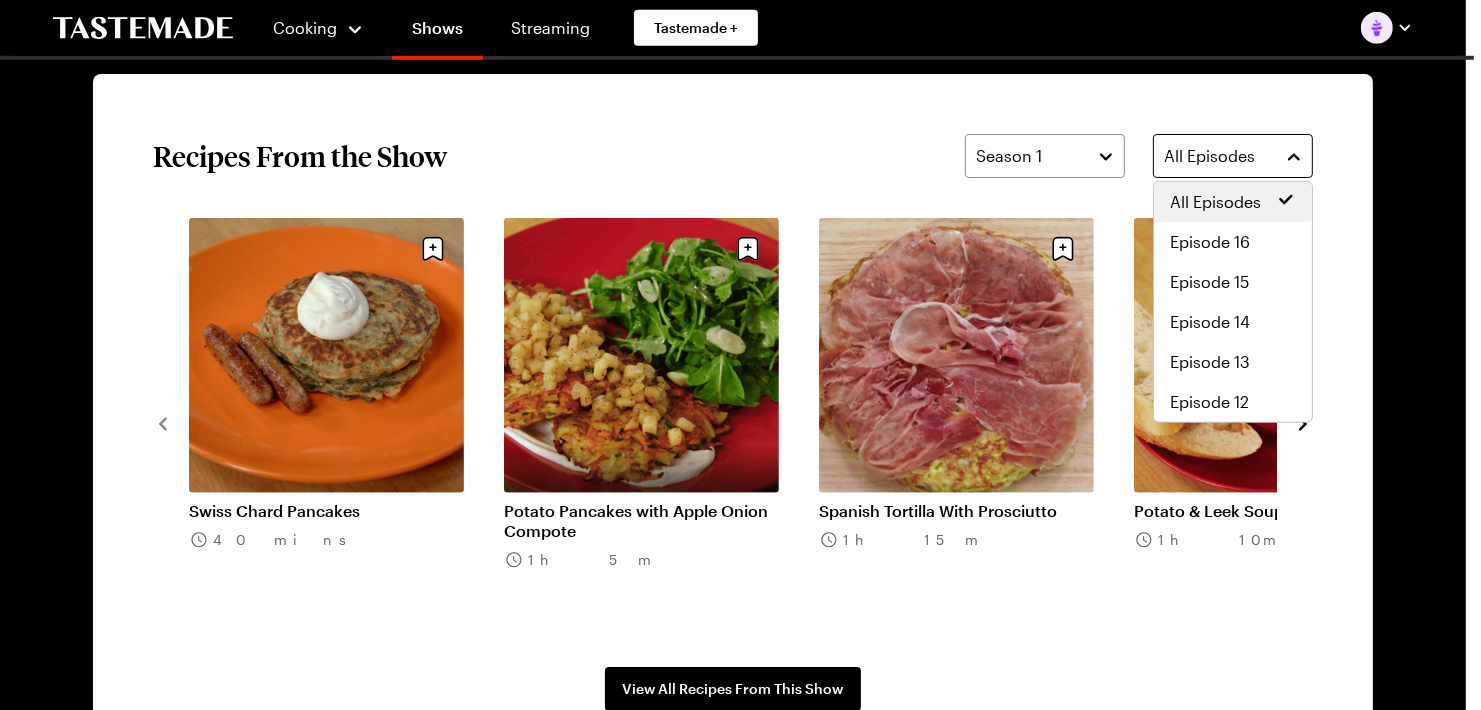 click on "All Episodes" at bounding box center (1209, 156) 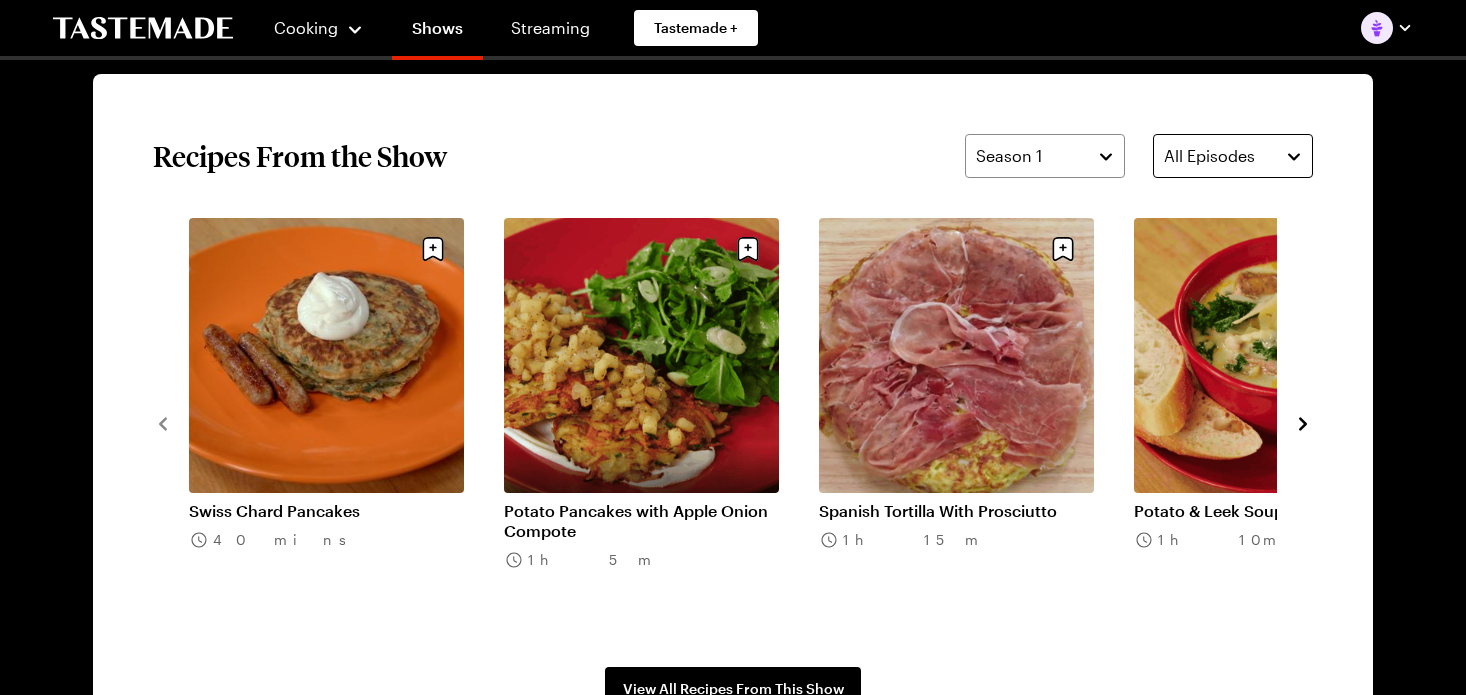 click on "All Episodes" at bounding box center (1209, 156) 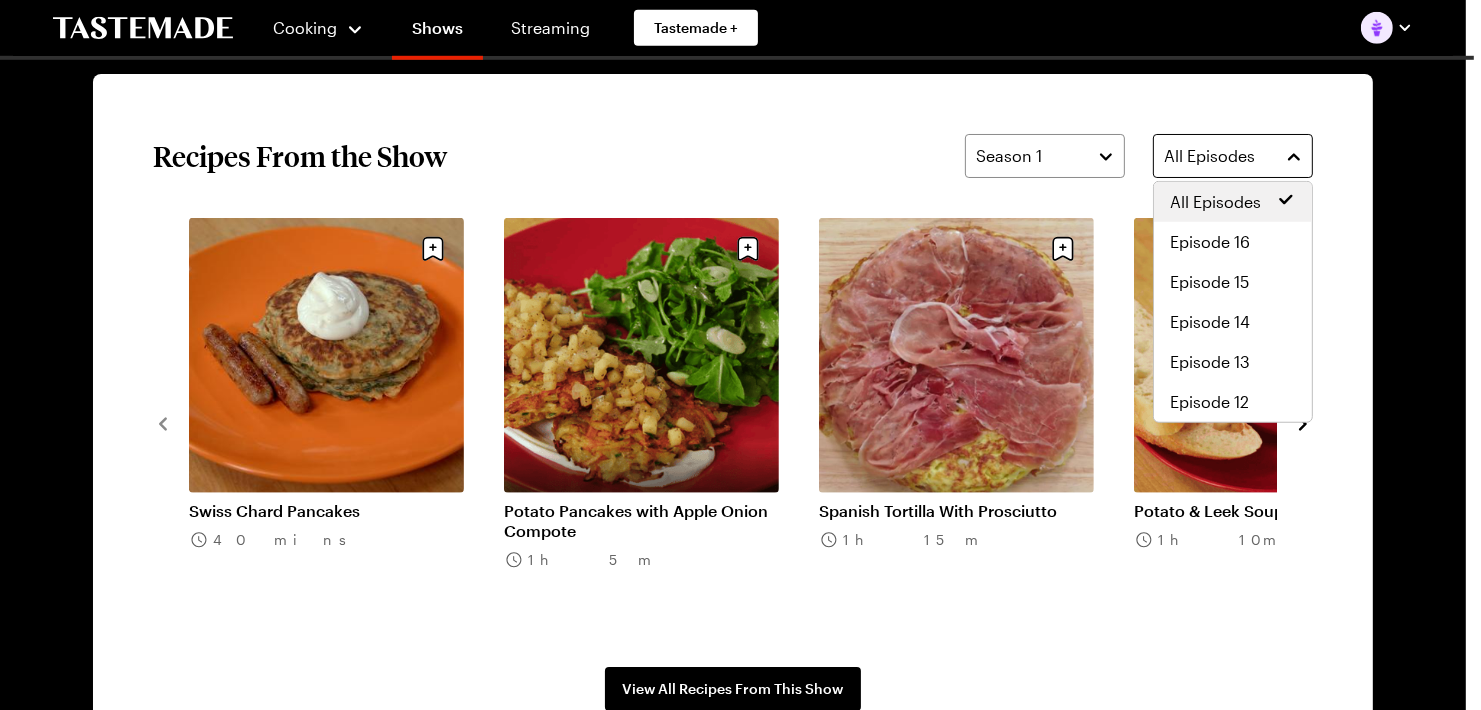 click on "All Episodes" at bounding box center [1209, 156] 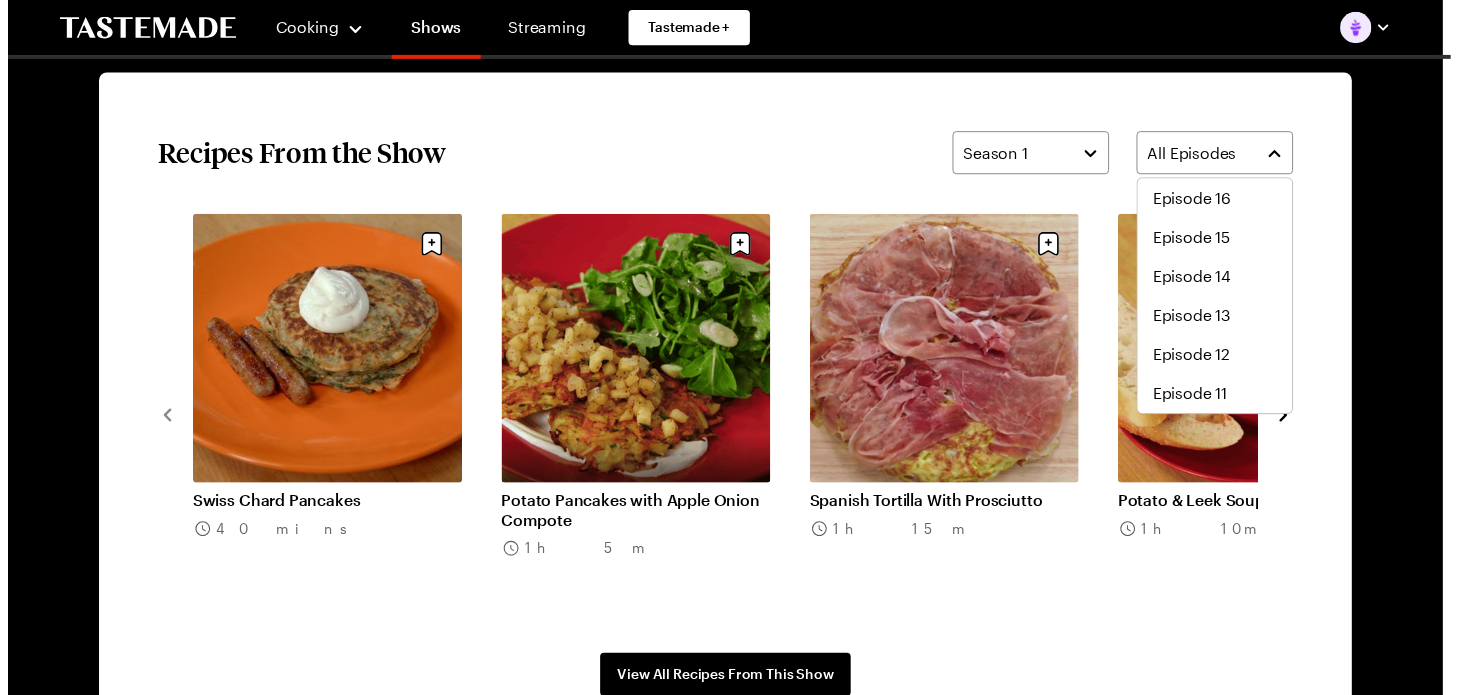 scroll, scrollTop: 76, scrollLeft: 0, axis: vertical 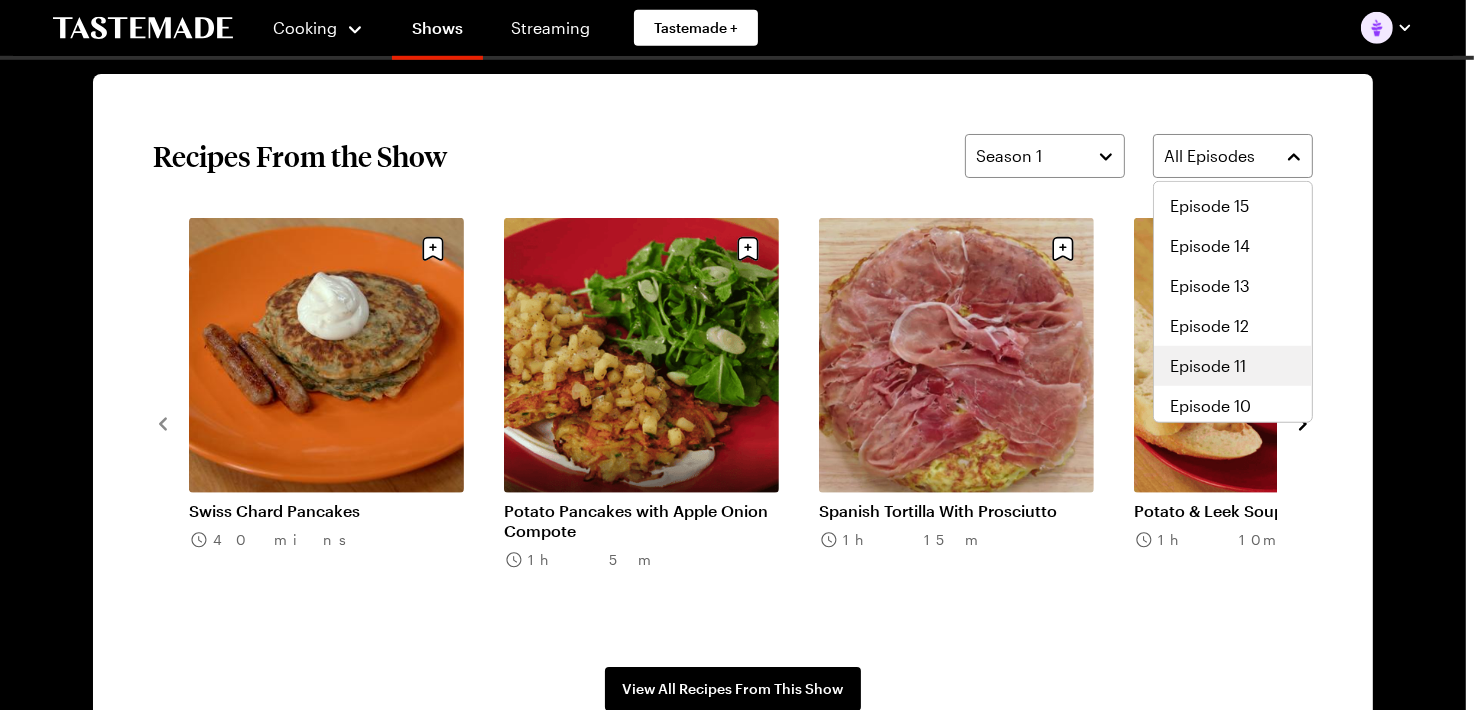click on "Episode 11" at bounding box center [1208, 366] 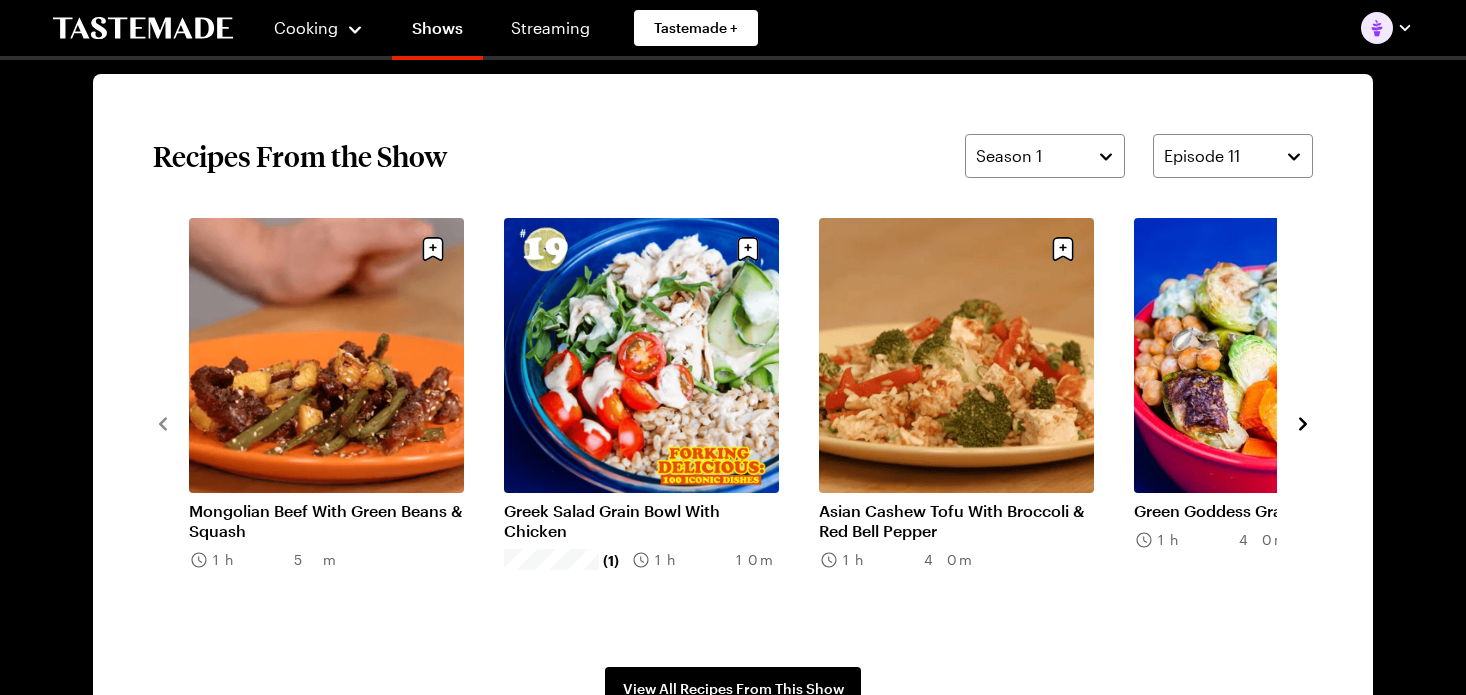 click on "Asian Cashew Tofu With Broccoli & Red Bell Pepper" at bounding box center (956, 521) 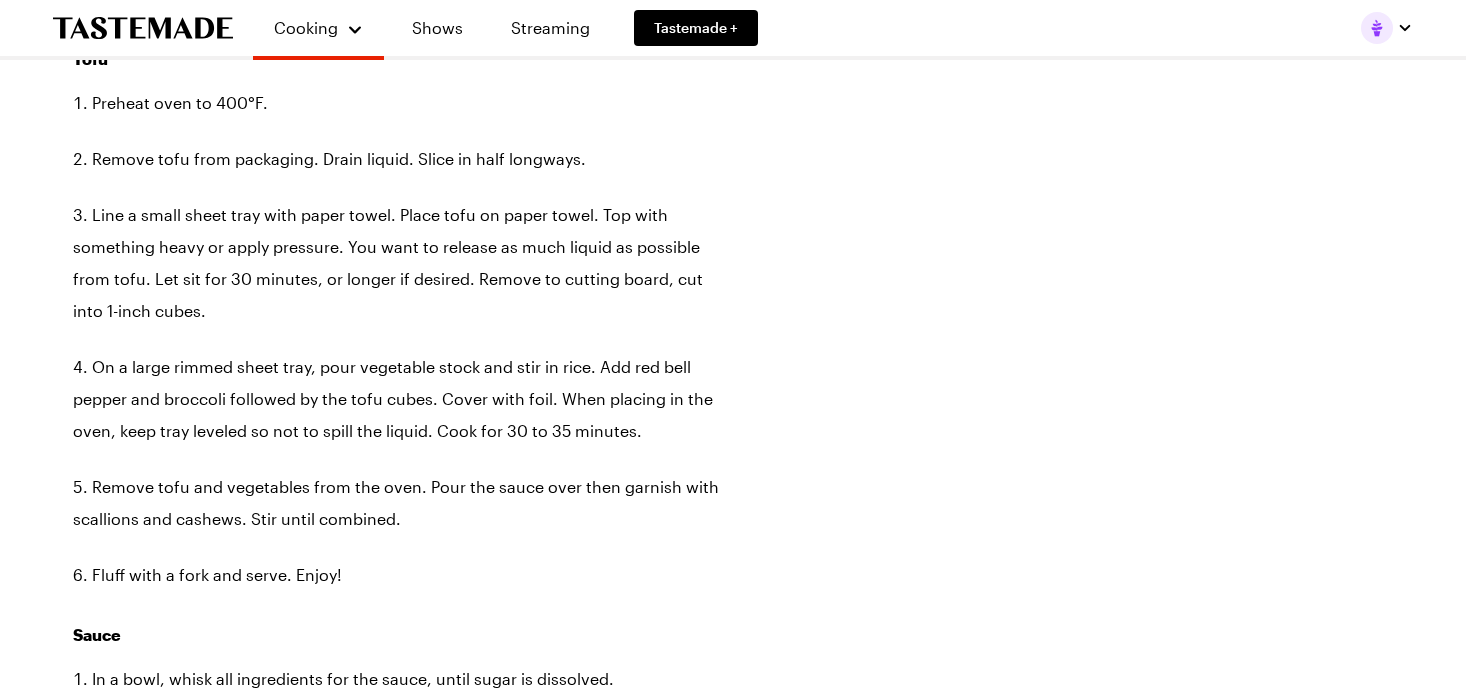scroll, scrollTop: 0, scrollLeft: 0, axis: both 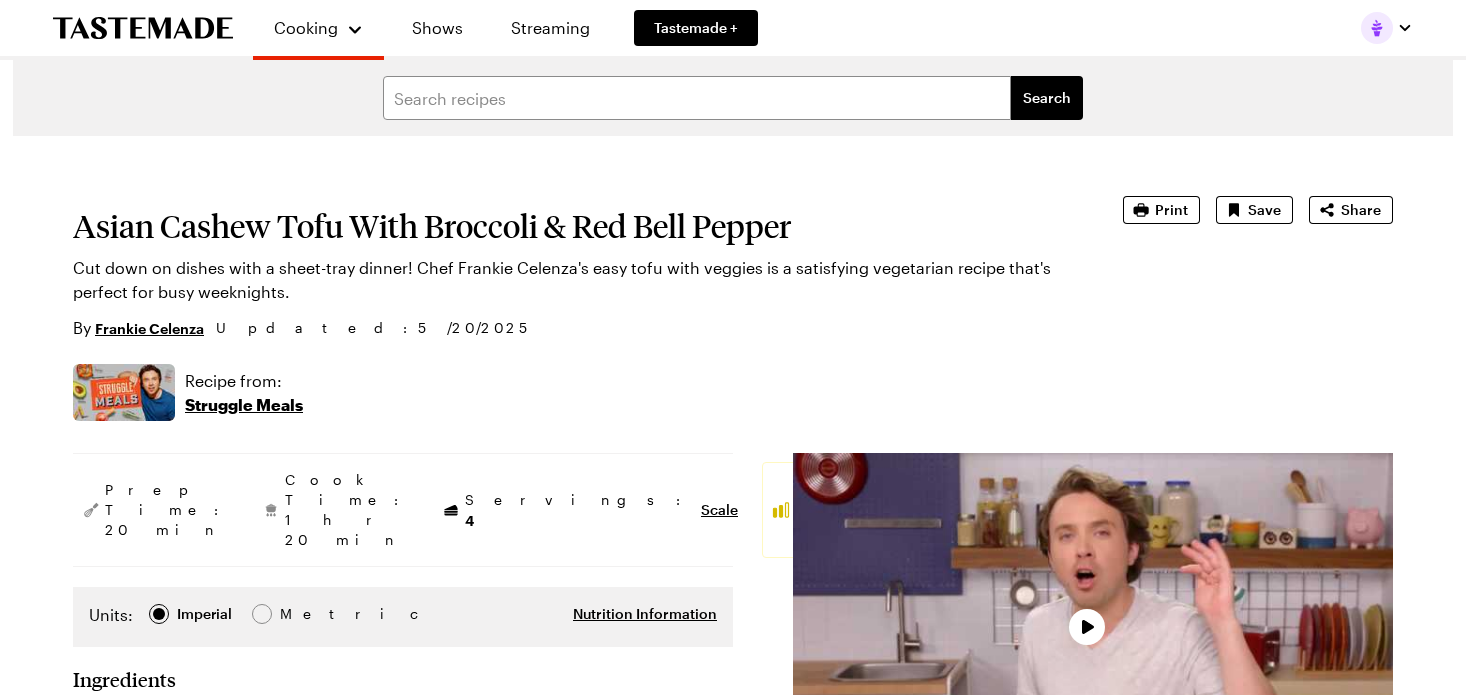 type on "x" 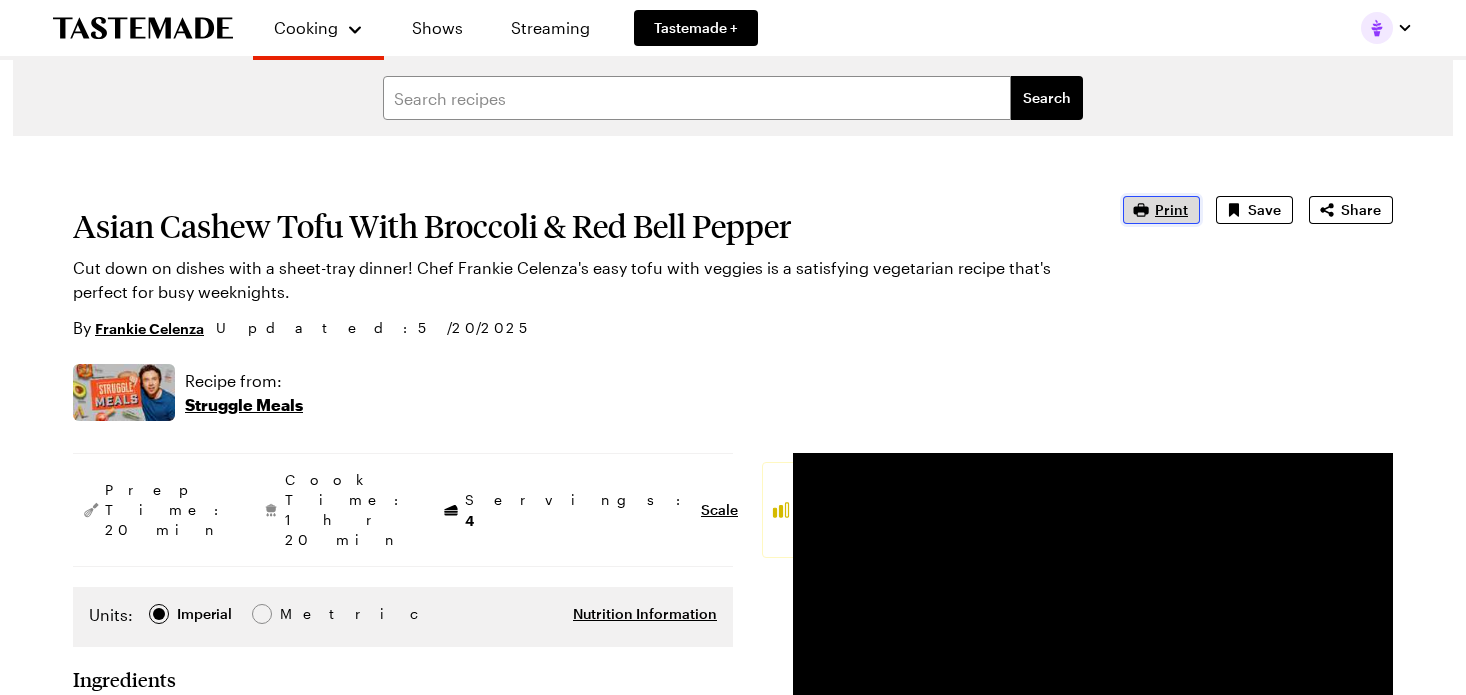 click on "Print" at bounding box center (1171, 210) 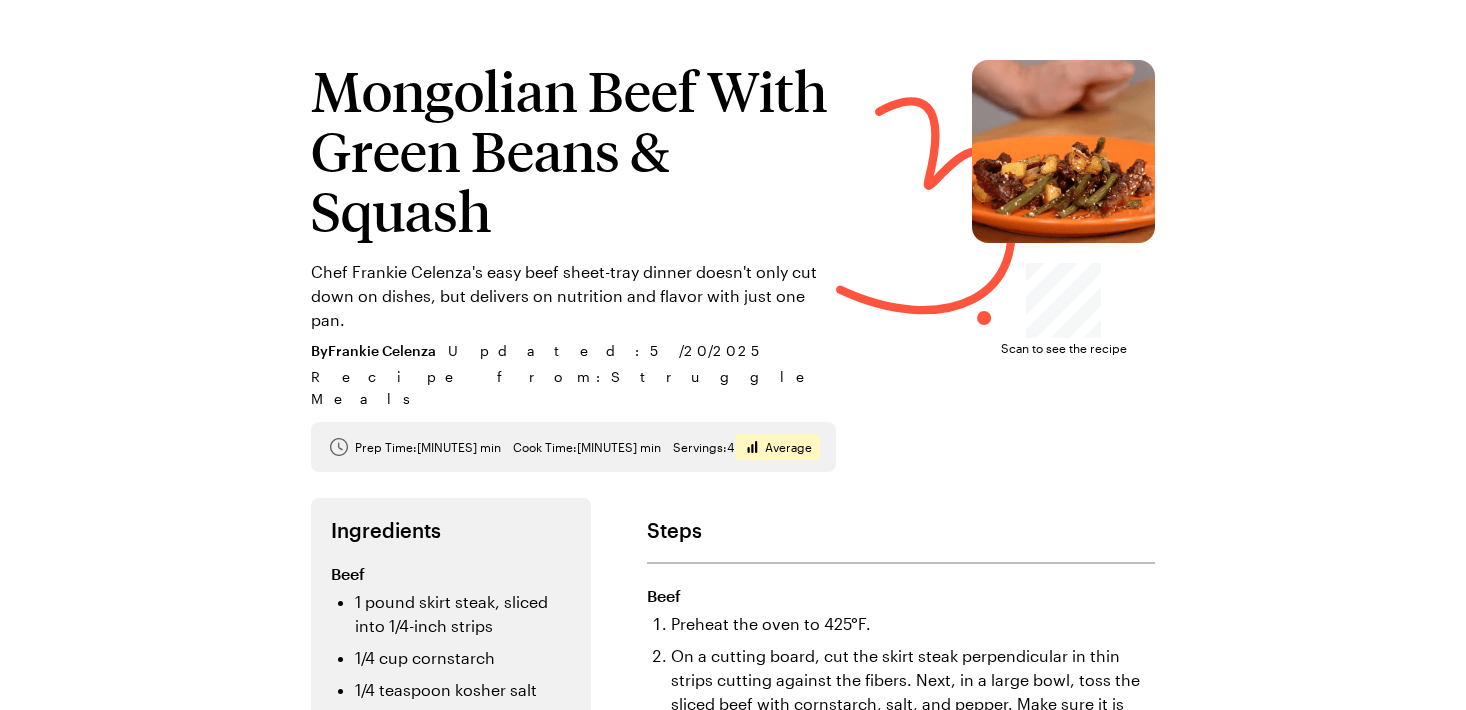 scroll, scrollTop: 0, scrollLeft: 0, axis: both 